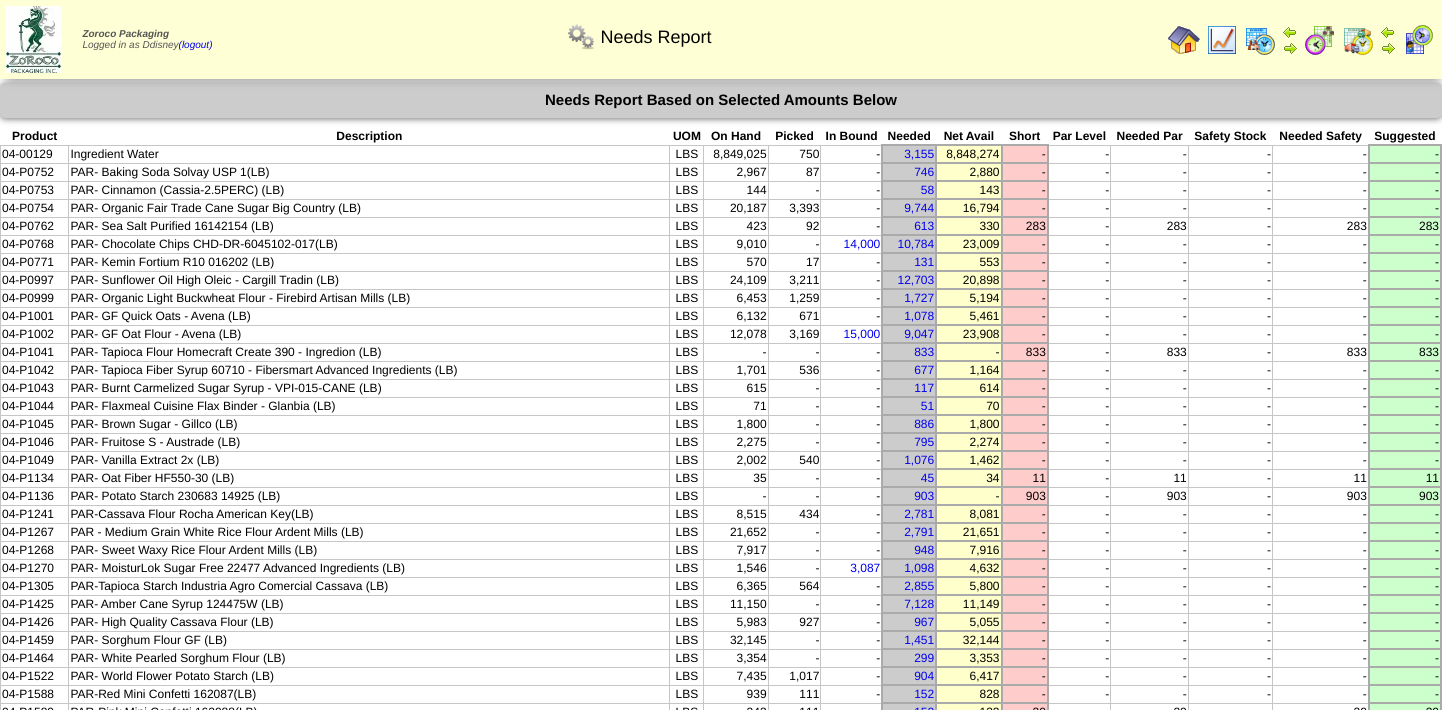 scroll, scrollTop: 1636, scrollLeft: 0, axis: vertical 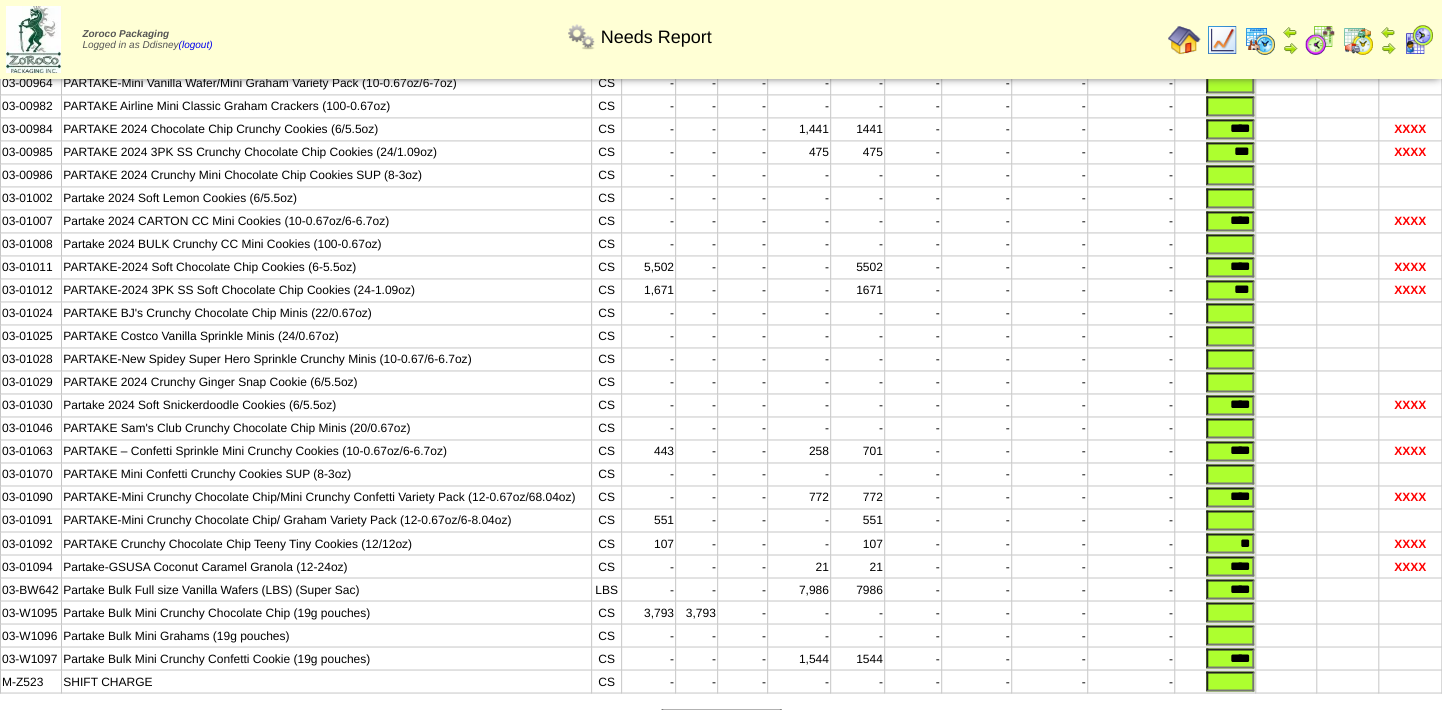 drag, startPoint x: 1212, startPoint y: 517, endPoint x: 1346, endPoint y: 525, distance: 134.23859 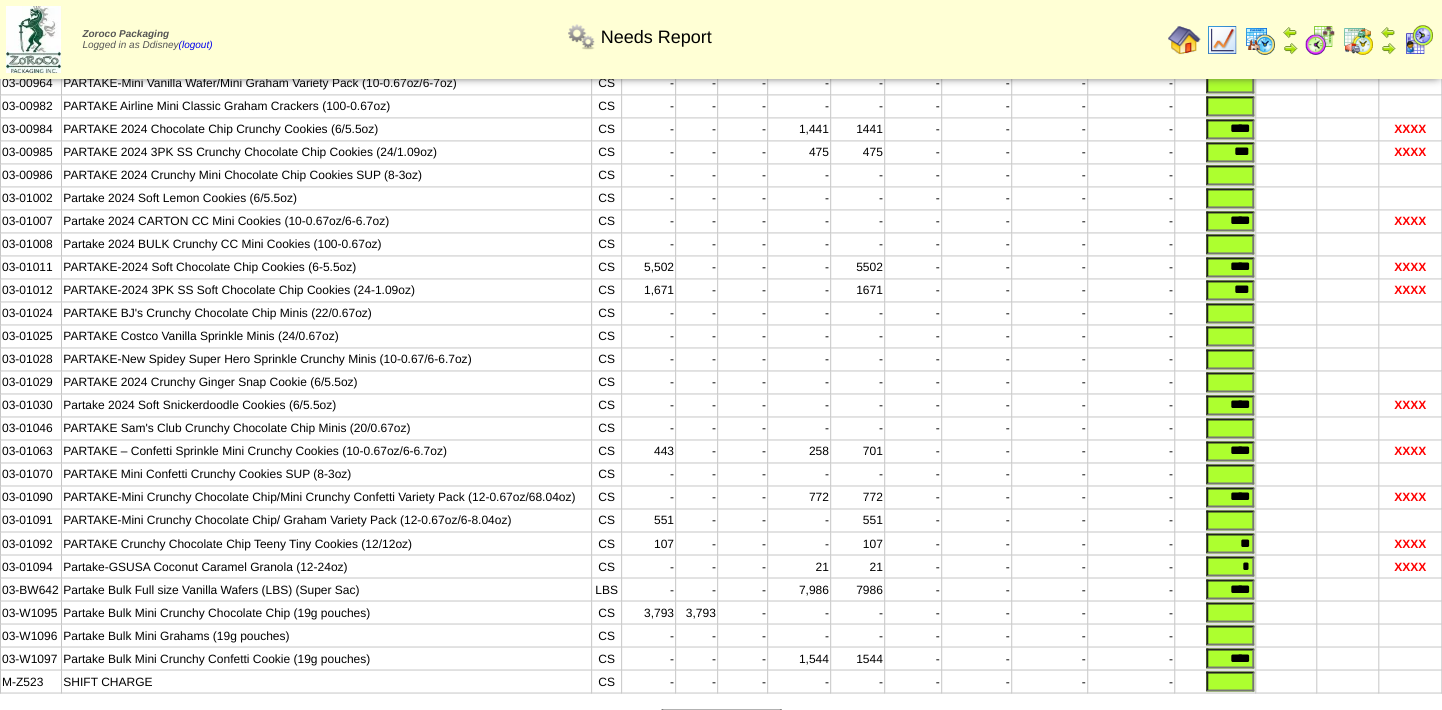 type on "*" 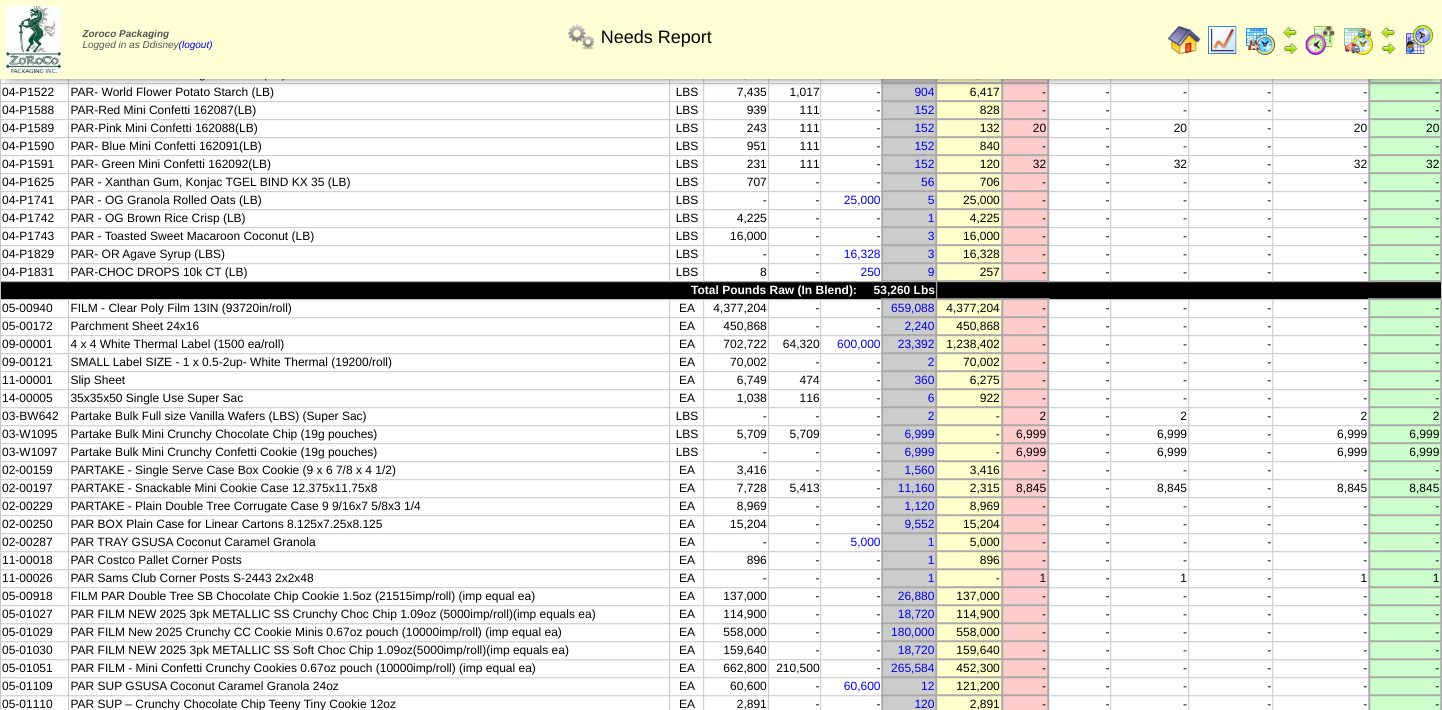 scroll, scrollTop: 636, scrollLeft: 0, axis: vertical 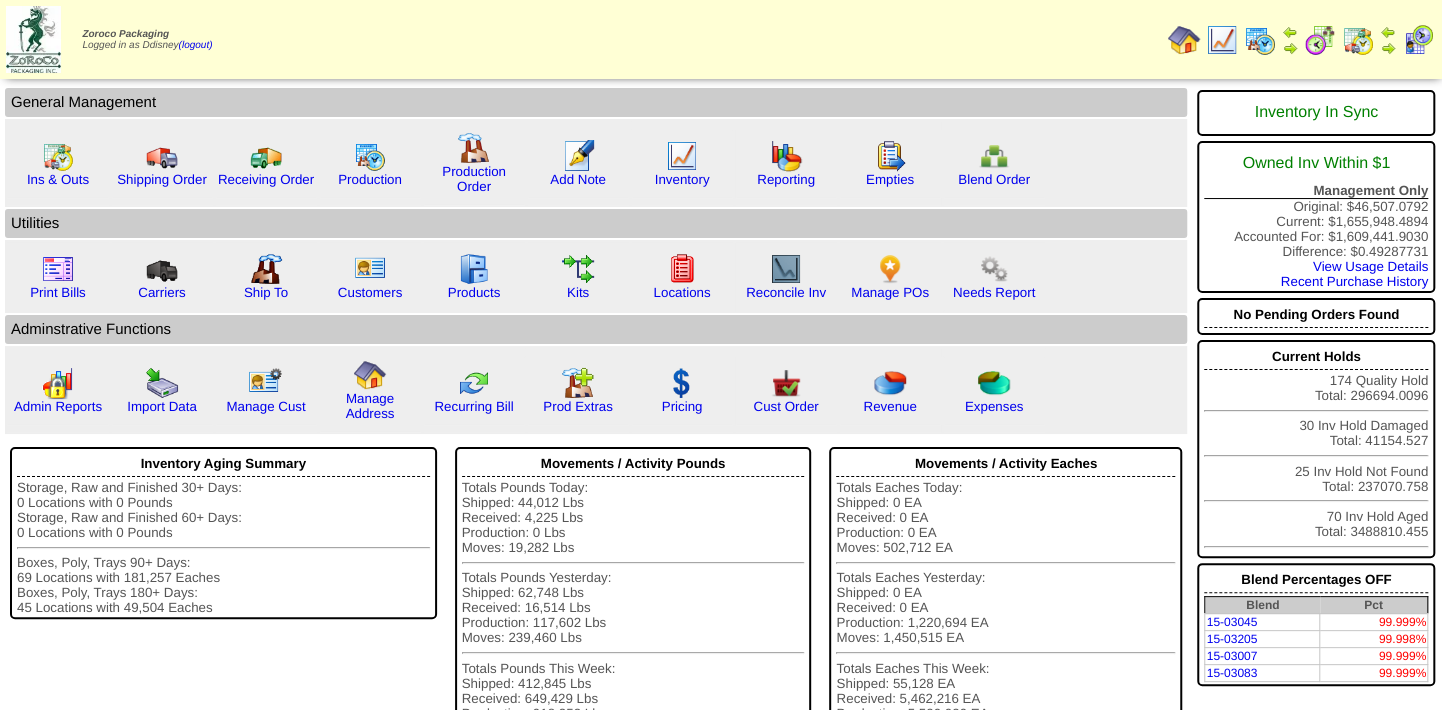 click at bounding box center (1358, 40) 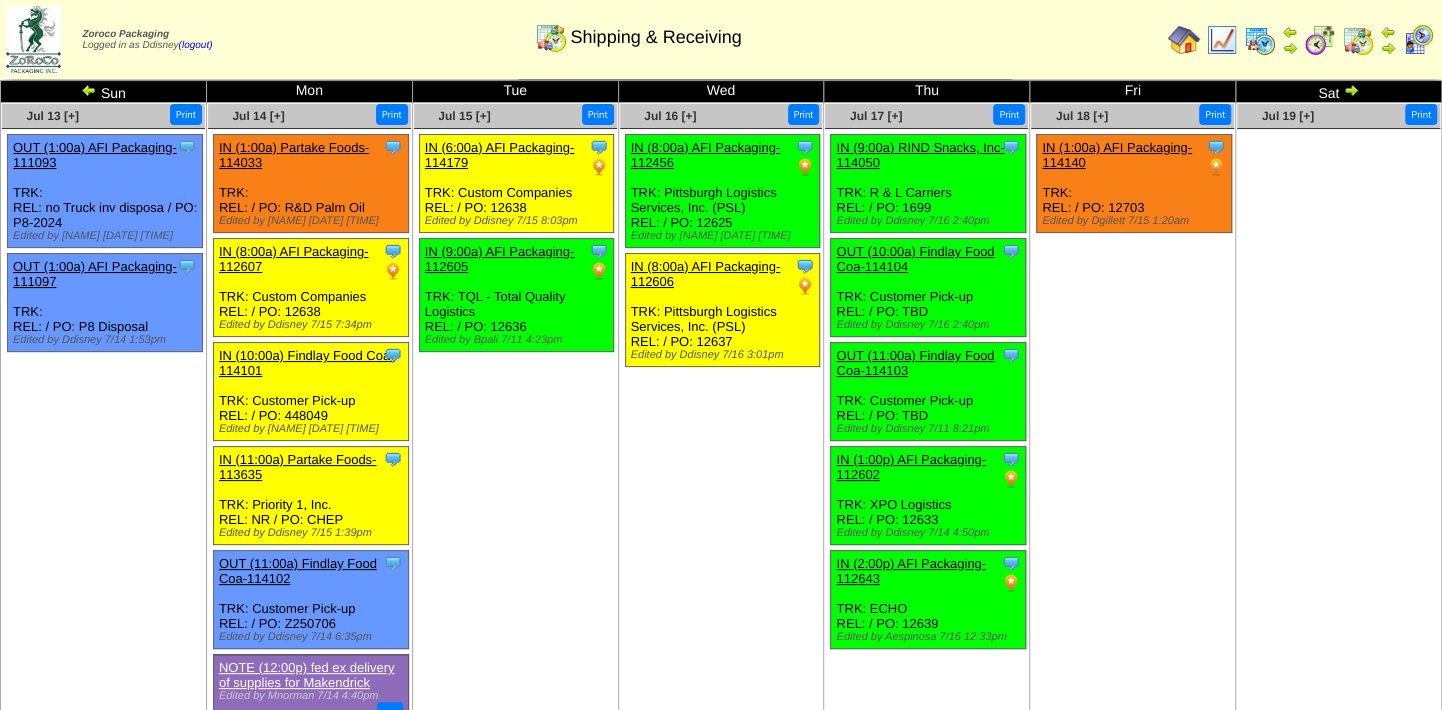 scroll, scrollTop: 0, scrollLeft: 0, axis: both 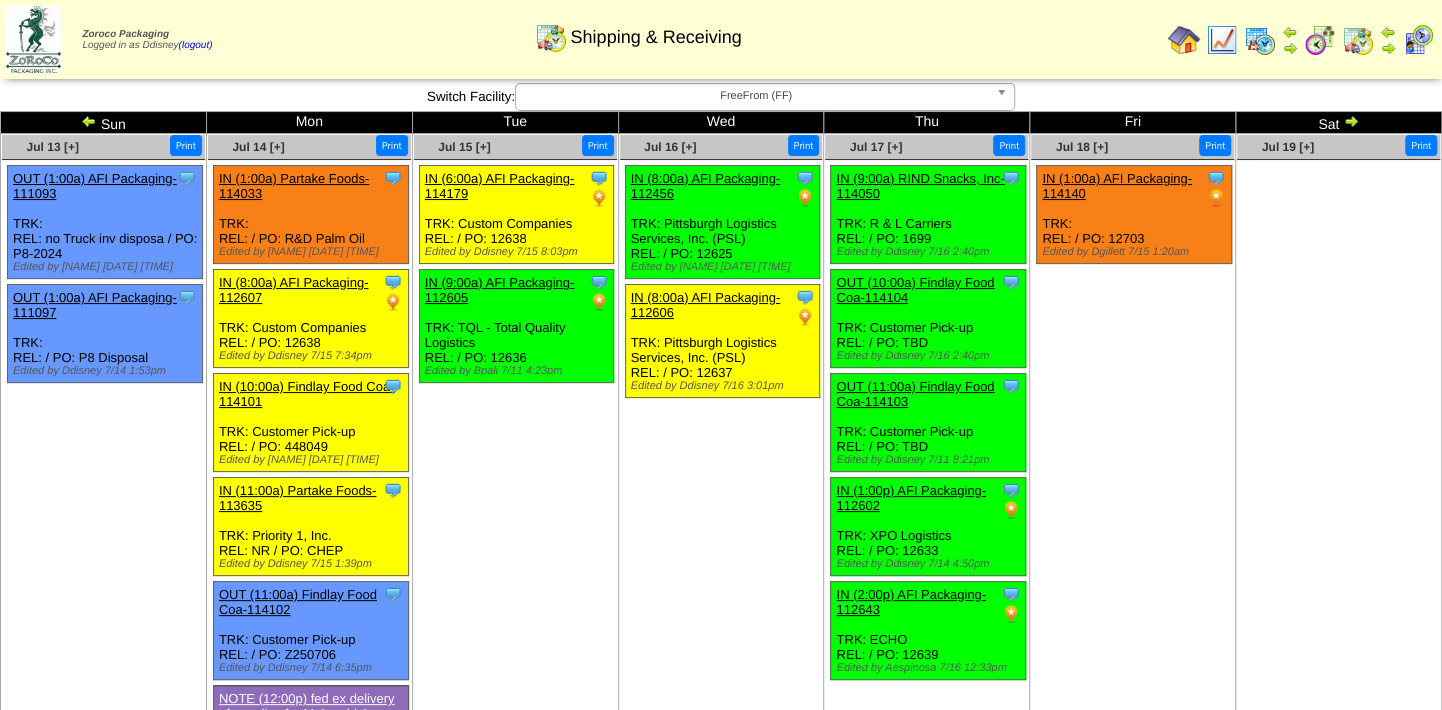 click on "Jul 16                        [+]
Print
Clone Item
IN
(8:00a)
AFI Packaging-112456
AFI Packaging
ScheduleID: 112456
Total" at bounding box center (721, 557) 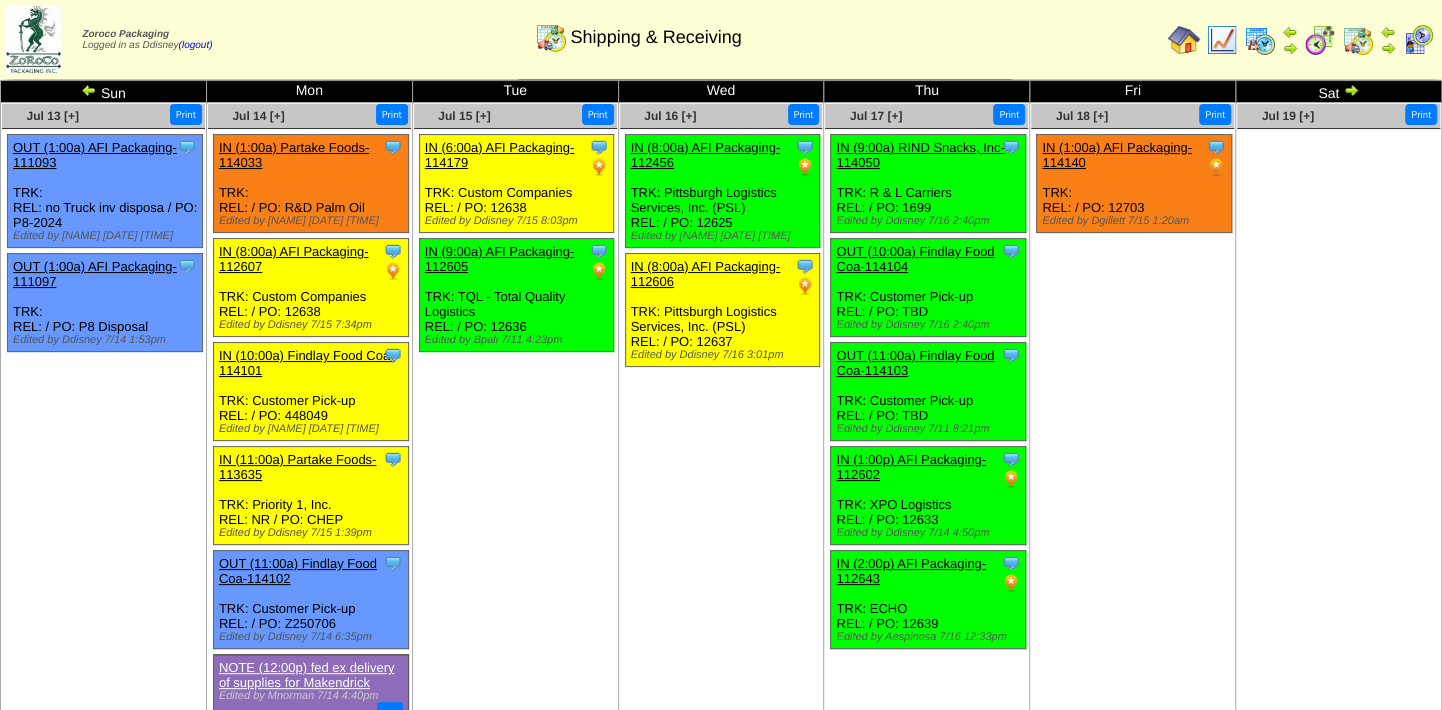 scroll, scrollTop: 0, scrollLeft: 0, axis: both 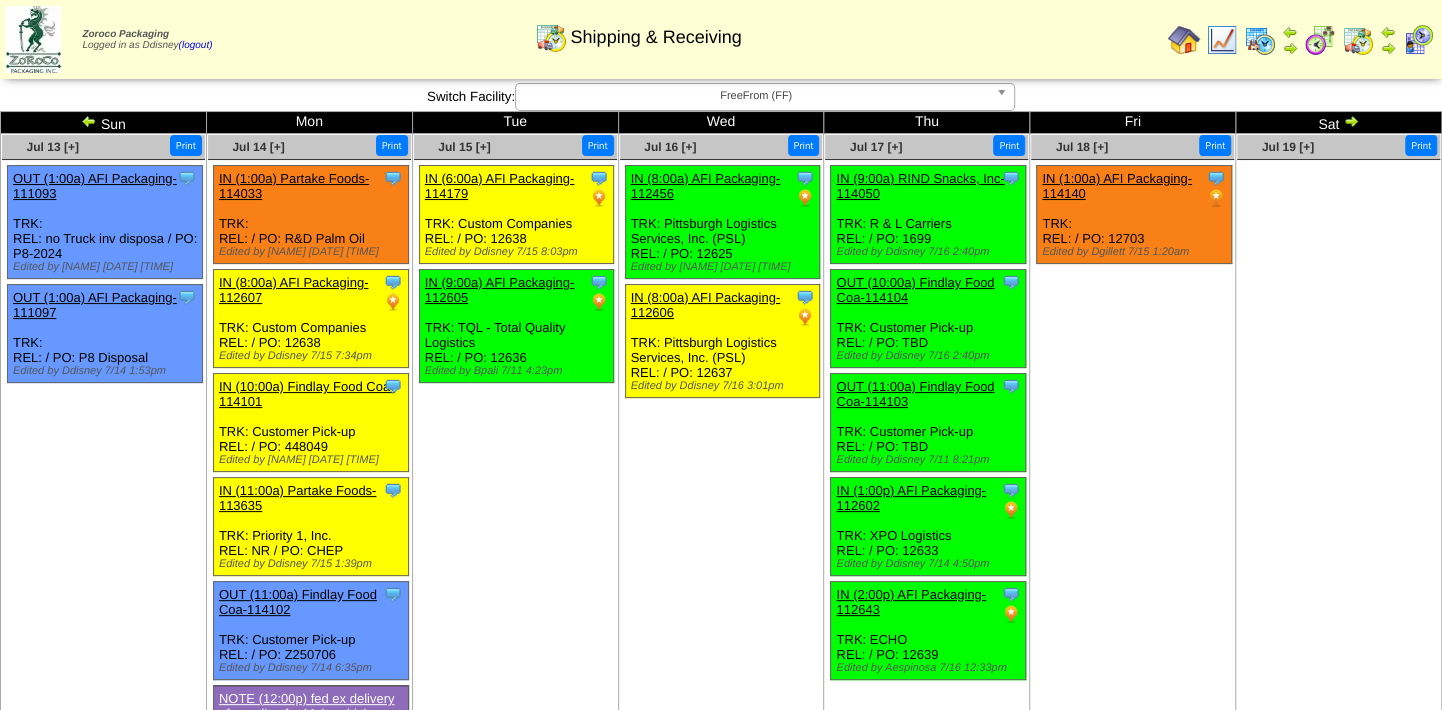 click on "Jul 19                        [+]
Print" at bounding box center [1339, 557] 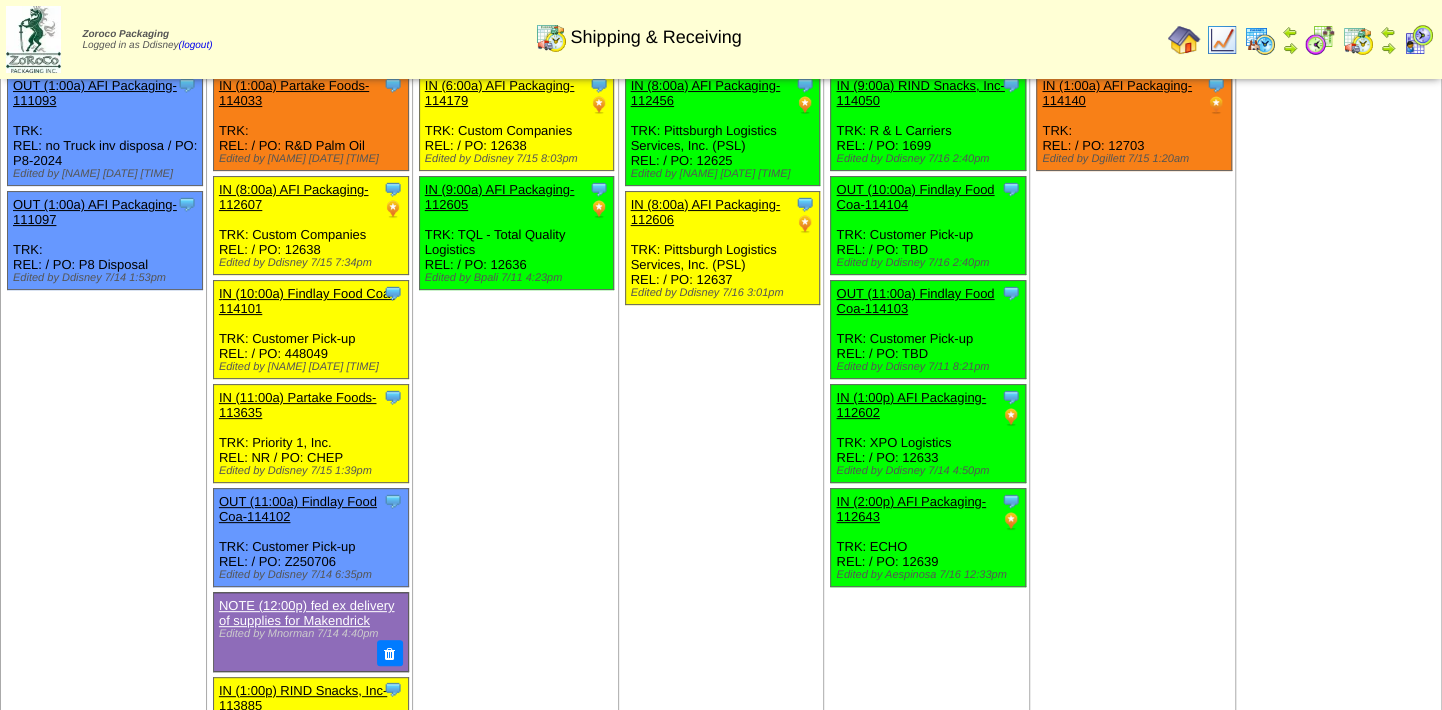 scroll, scrollTop: 48, scrollLeft: 0, axis: vertical 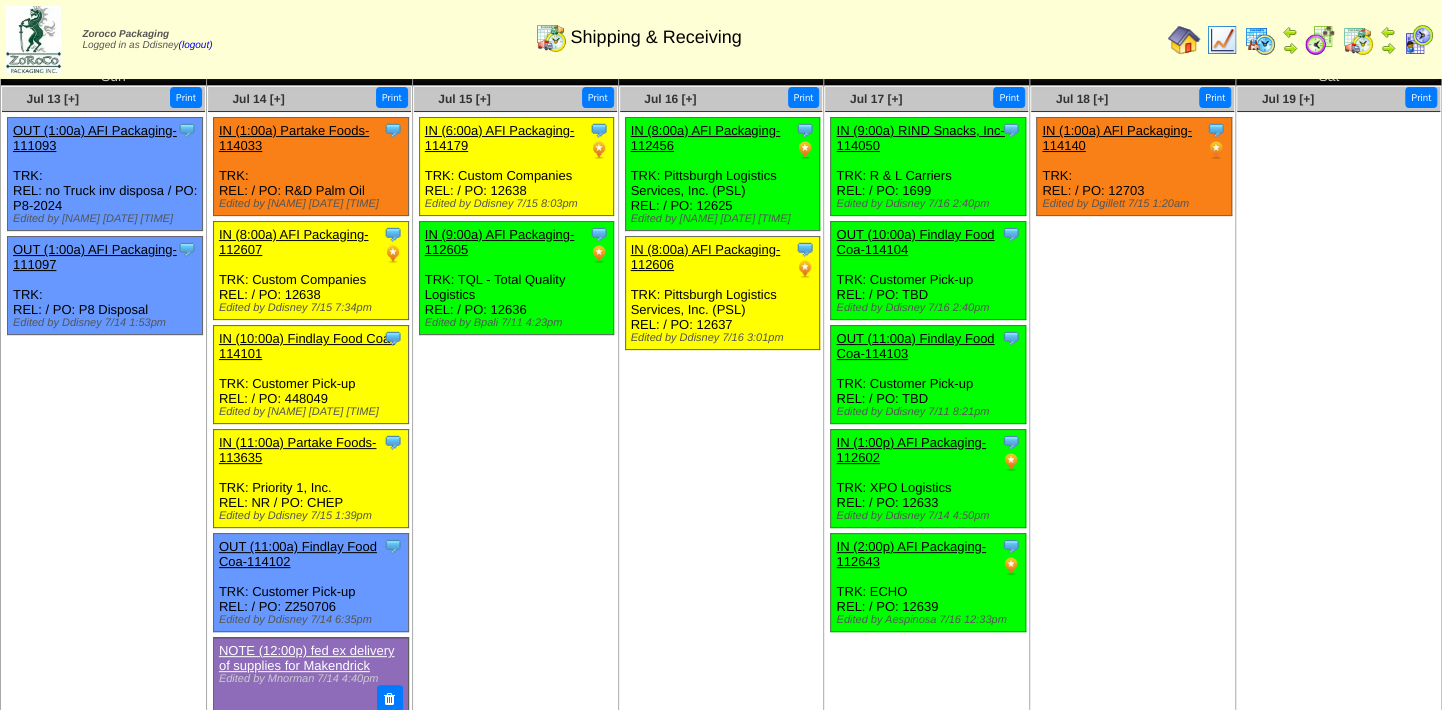 click on "IN
(1:00a)
Partake Foods-114033" at bounding box center (294, 138) 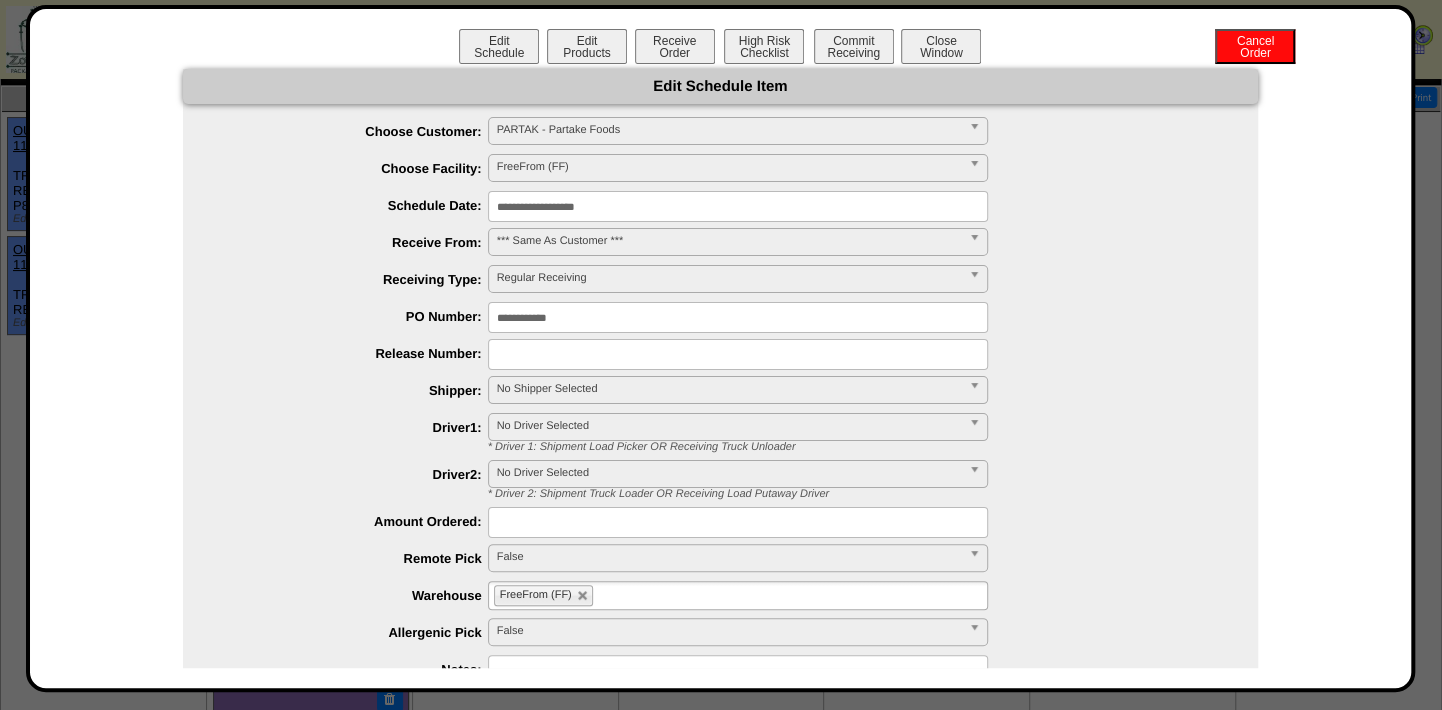 drag, startPoint x: 594, startPoint y: 318, endPoint x: 304, endPoint y: 295, distance: 290.91064 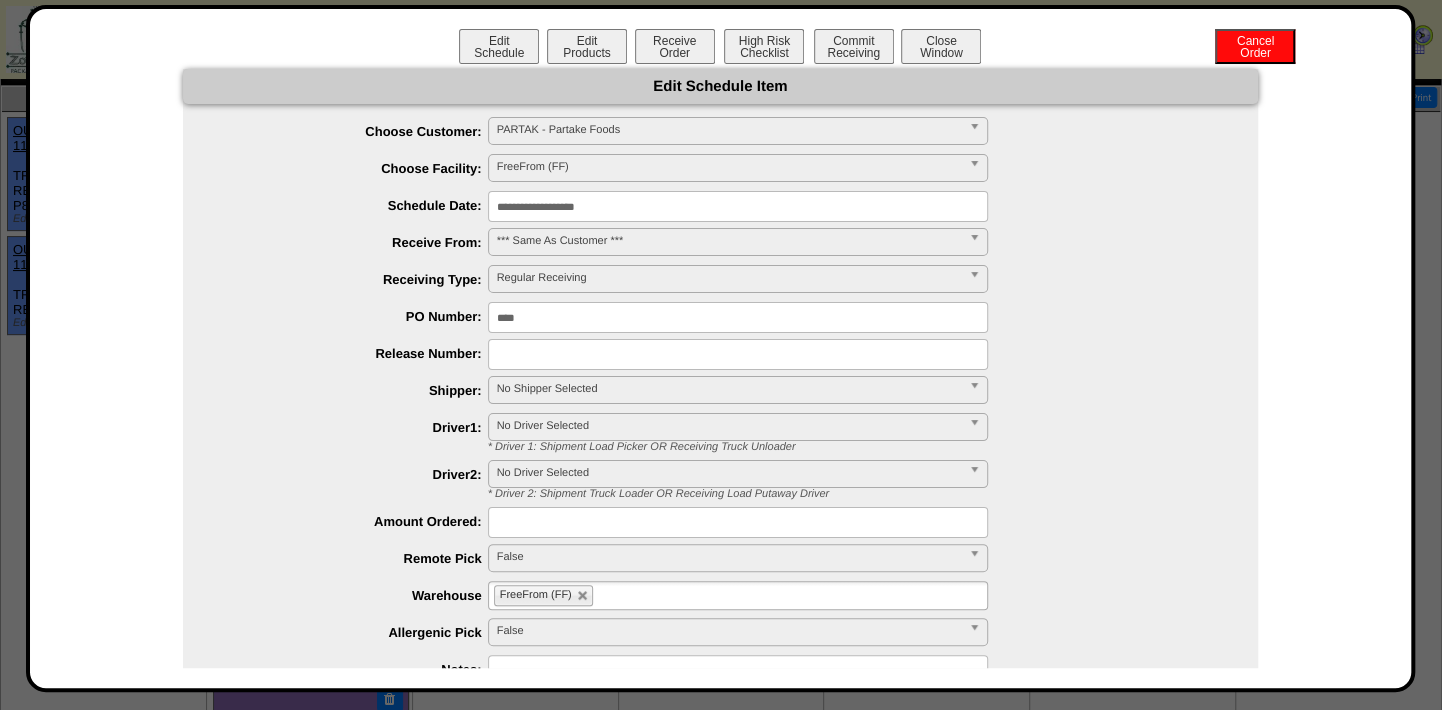 type on "****" 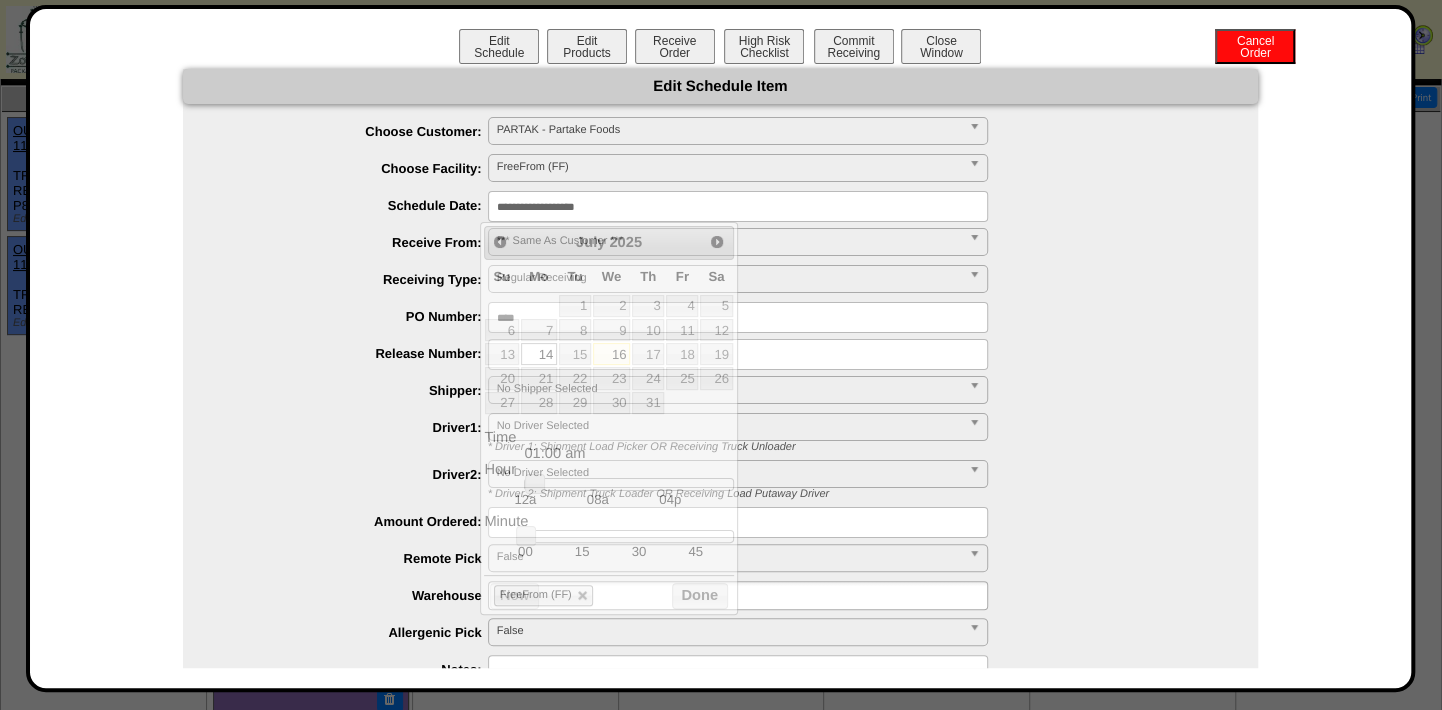 click on "**********" at bounding box center (738, 206) 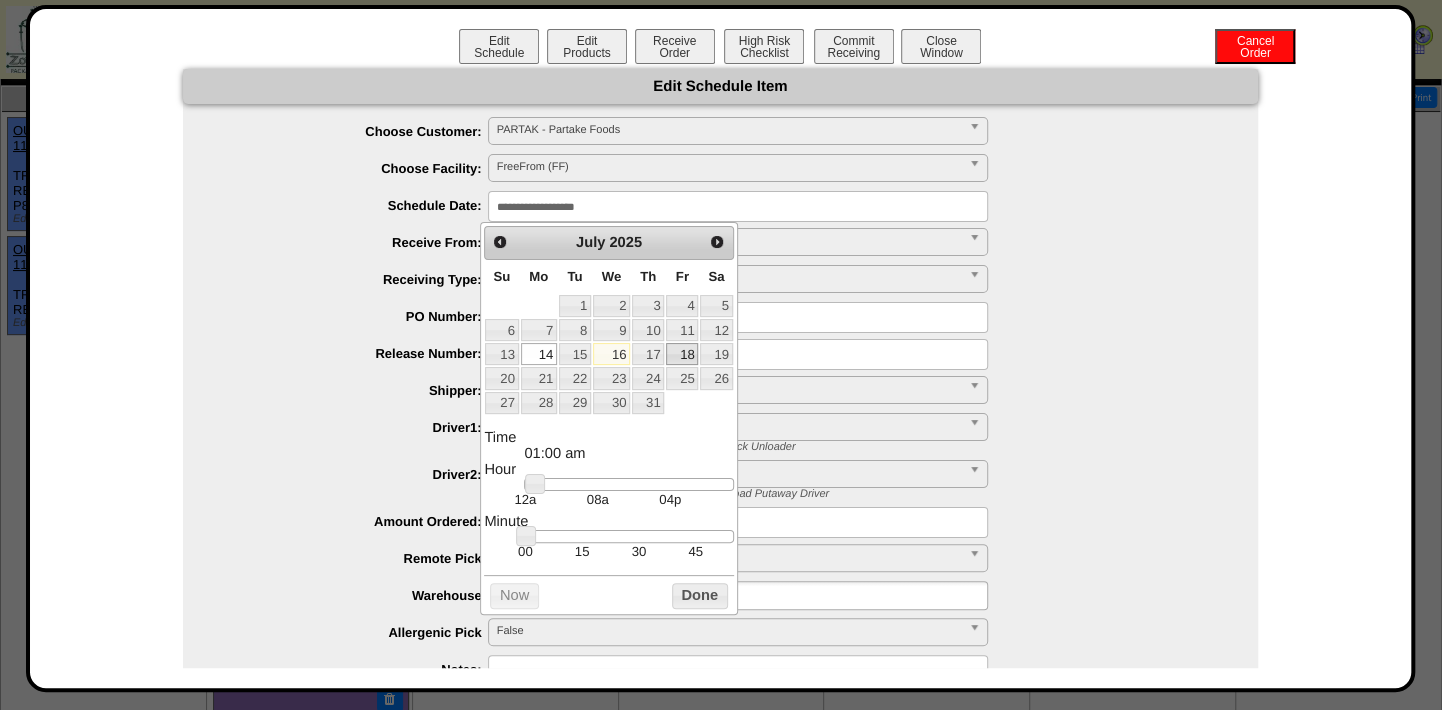 click on "18" at bounding box center [682, 354] 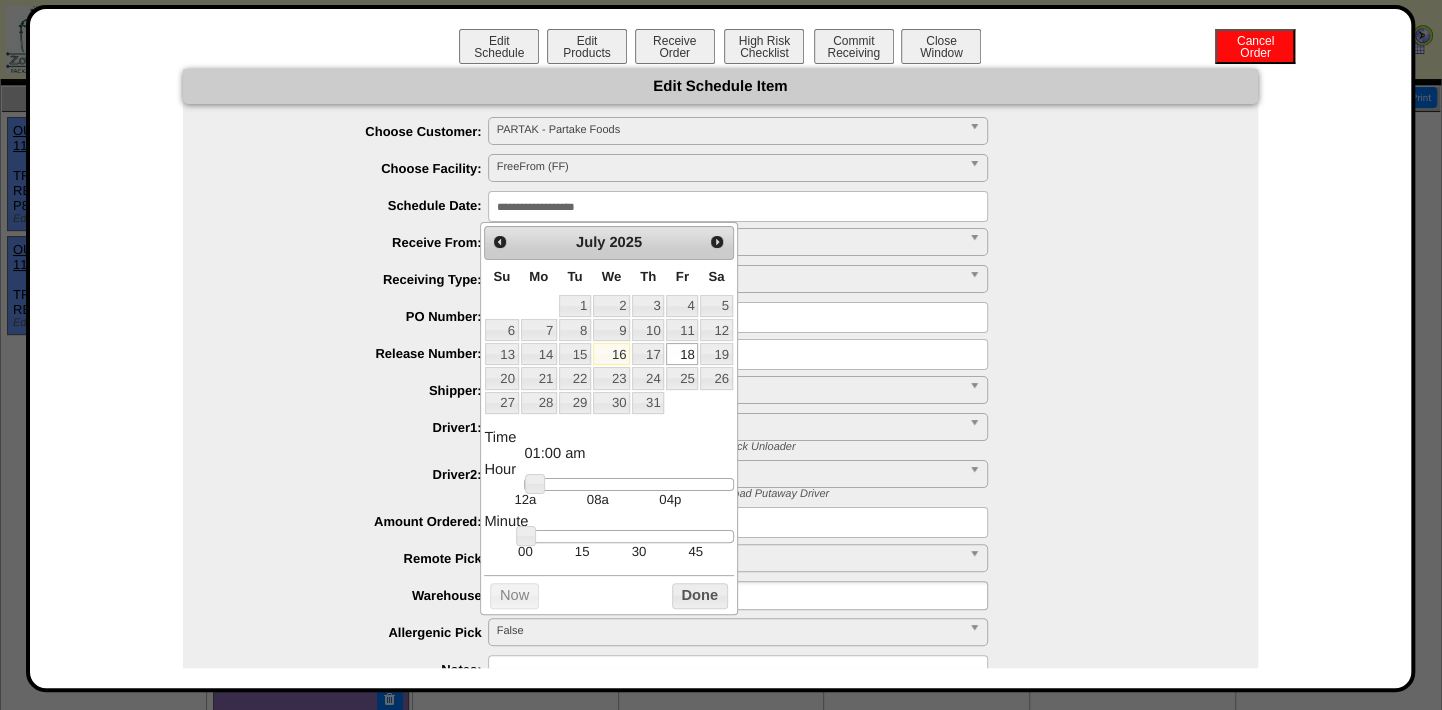 click on "**********" at bounding box center [720, 444] 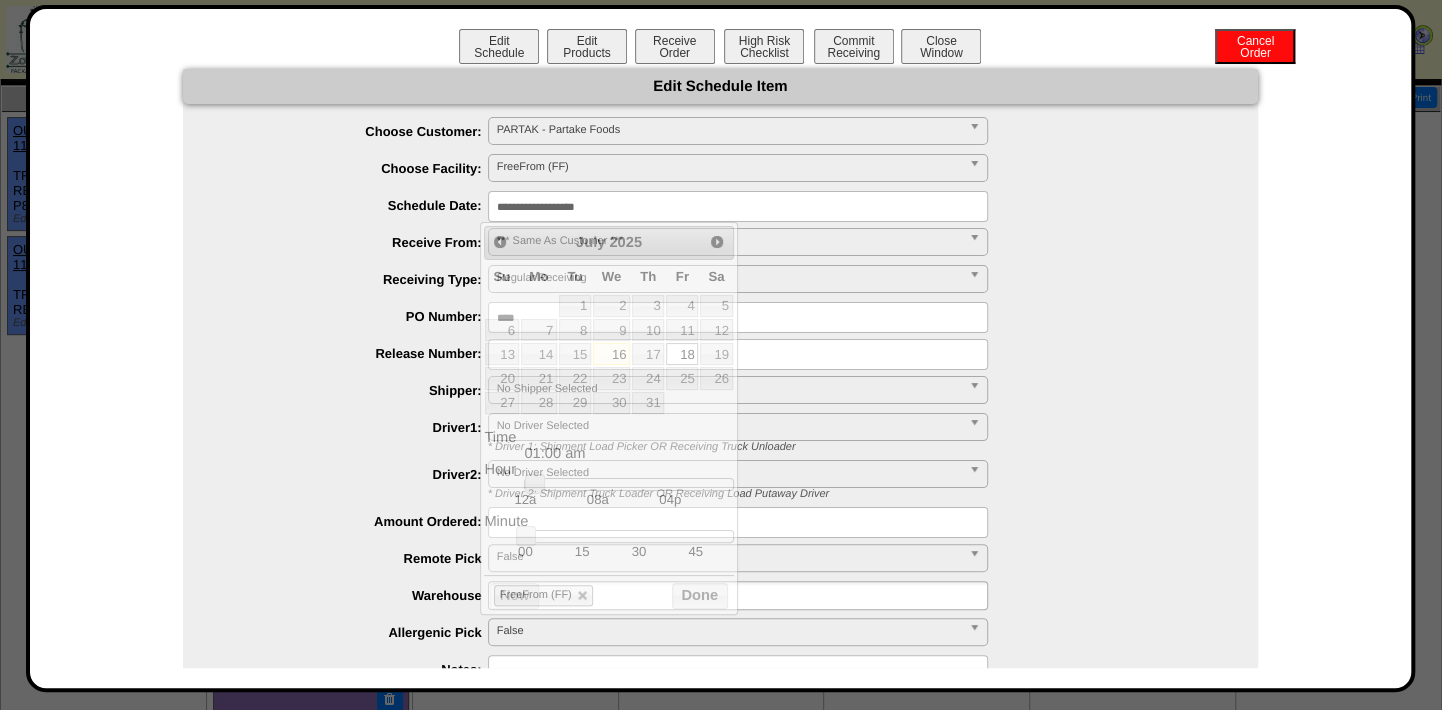 click on "**********" at bounding box center (738, 206) 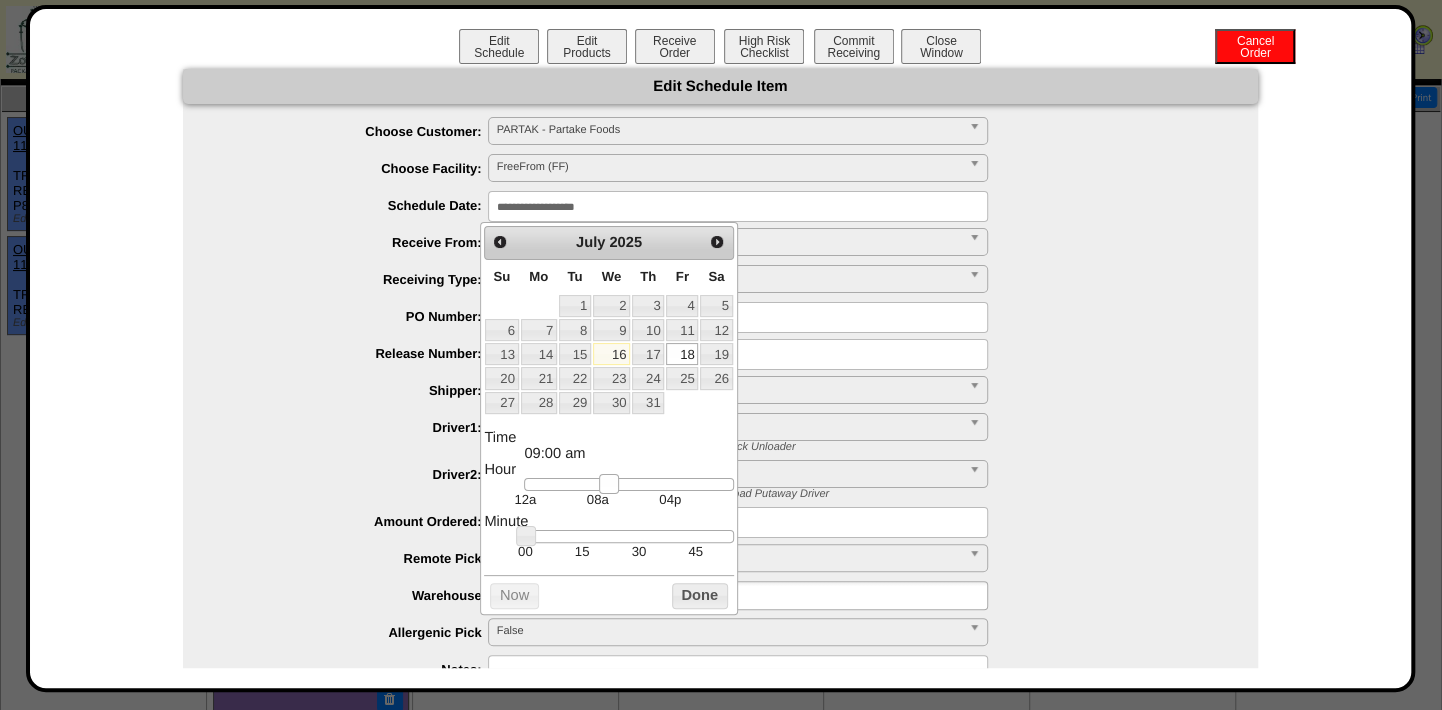 type on "**********" 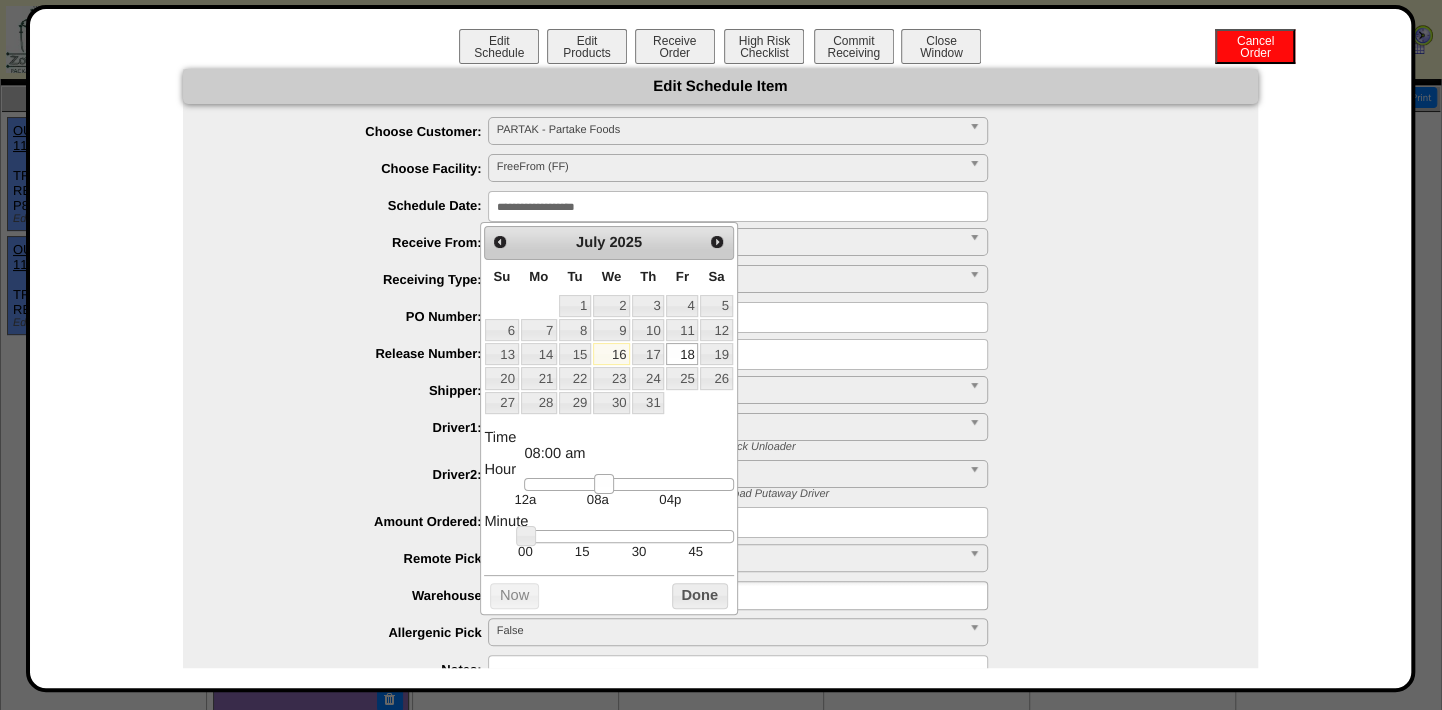 drag, startPoint x: 538, startPoint y: 486, endPoint x: 607, endPoint y: 492, distance: 69.260376 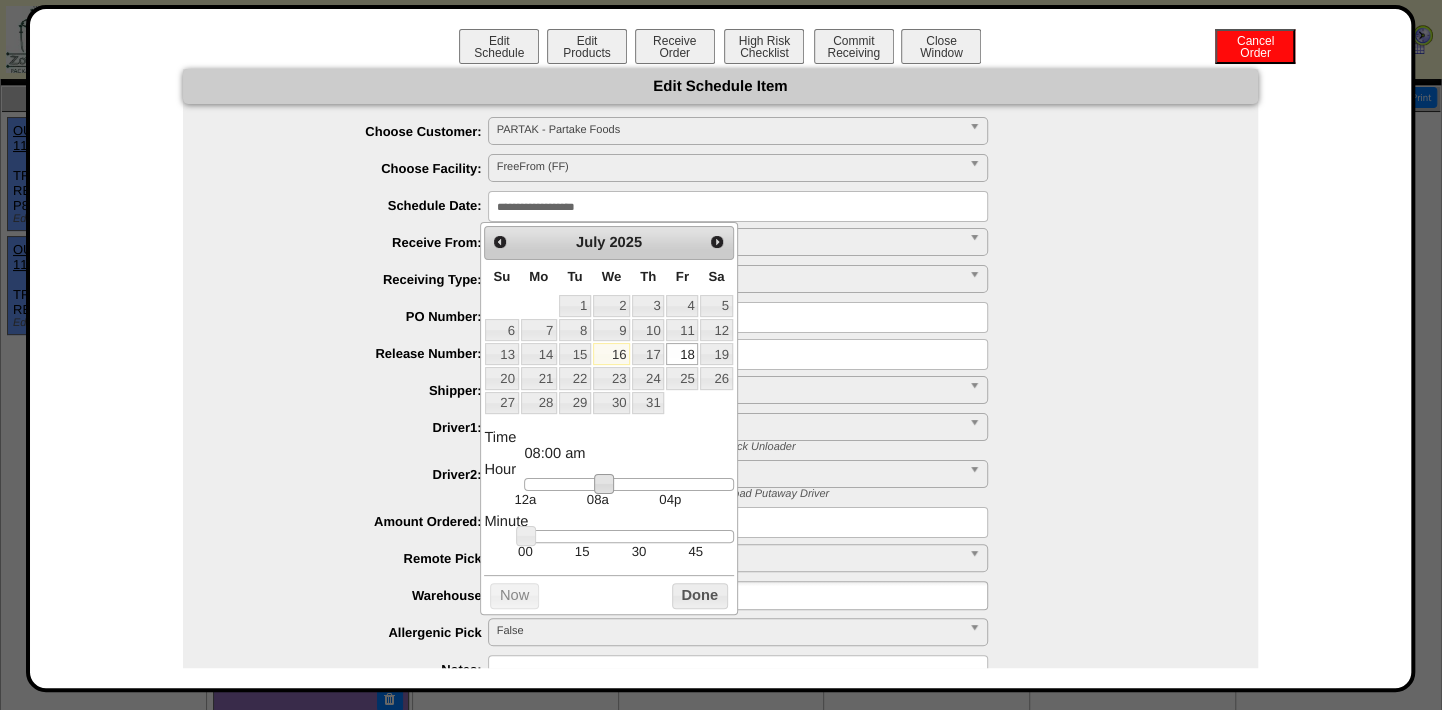 click at bounding box center [740, 354] 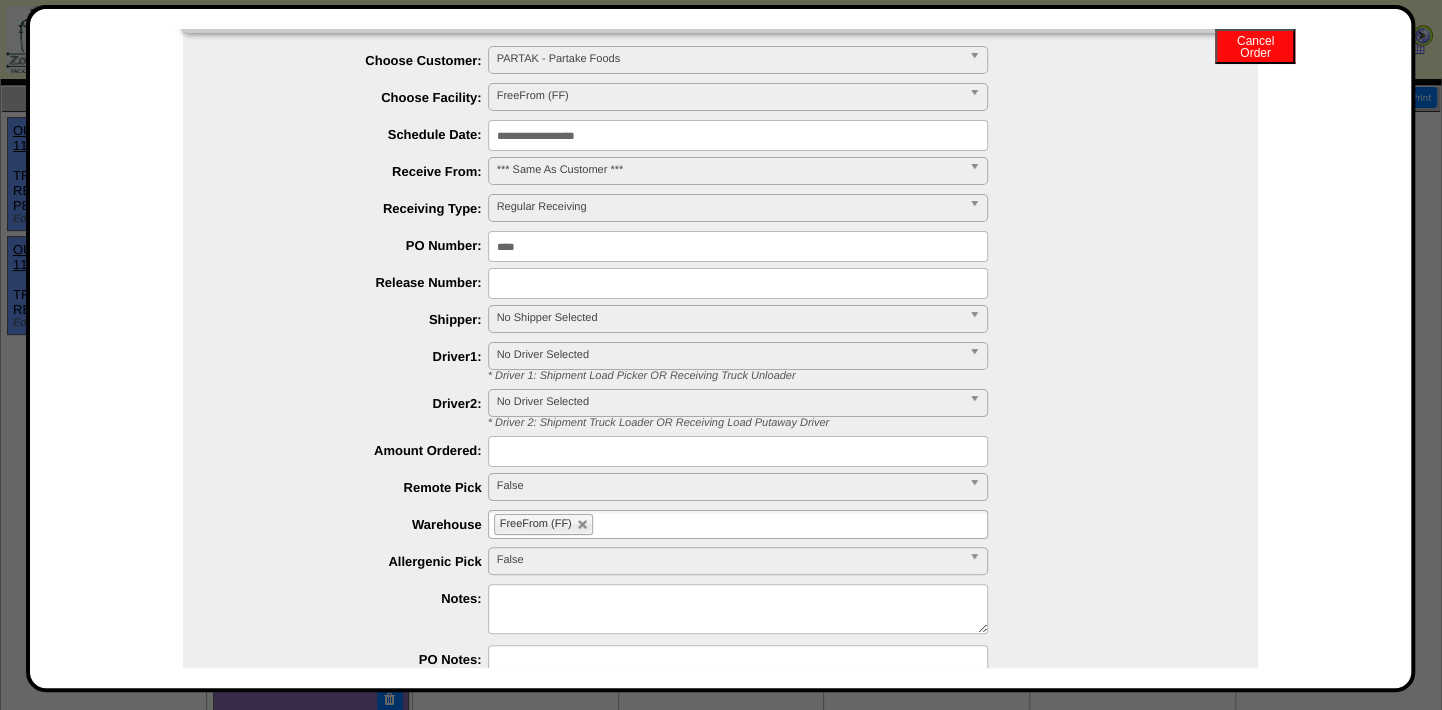 scroll, scrollTop: 183, scrollLeft: 0, axis: vertical 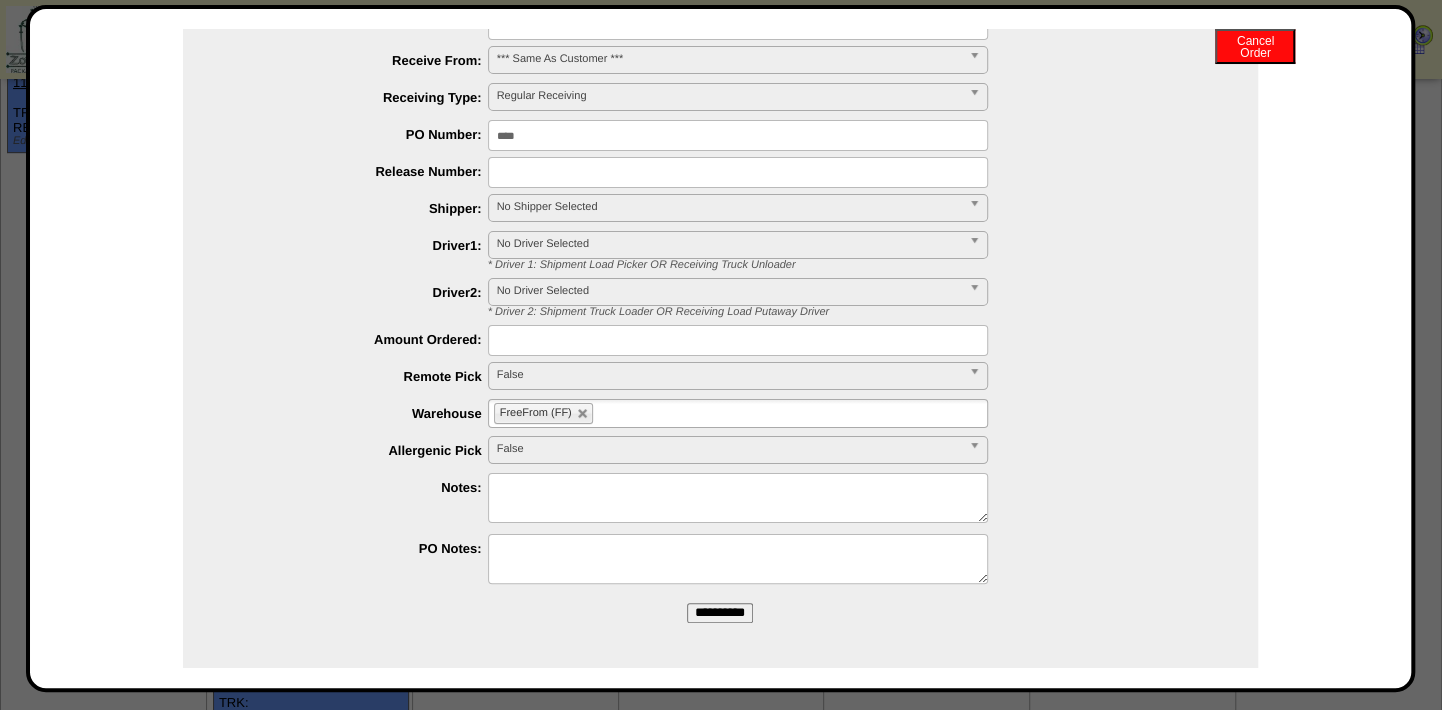 drag, startPoint x: 700, startPoint y: 608, endPoint x: 813, endPoint y: 118, distance: 502.8608 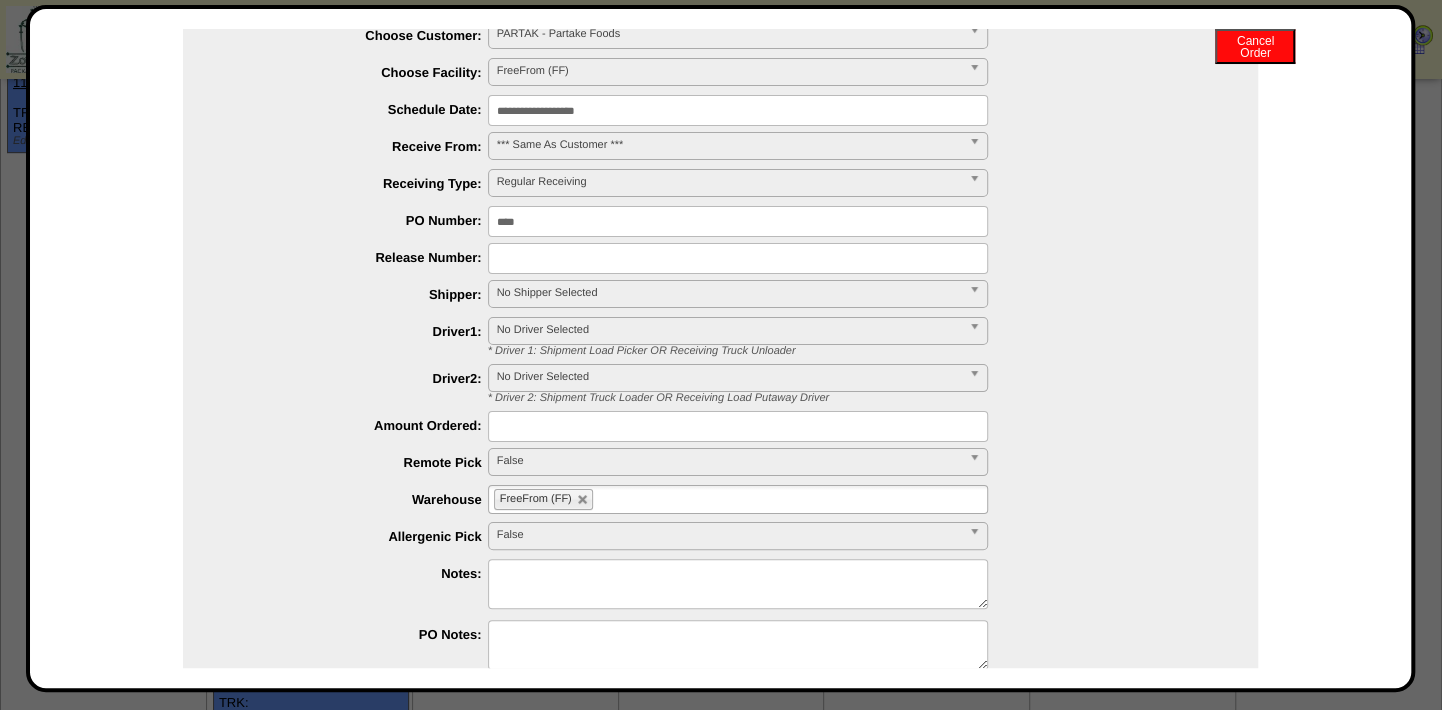 scroll, scrollTop: 0, scrollLeft: 0, axis: both 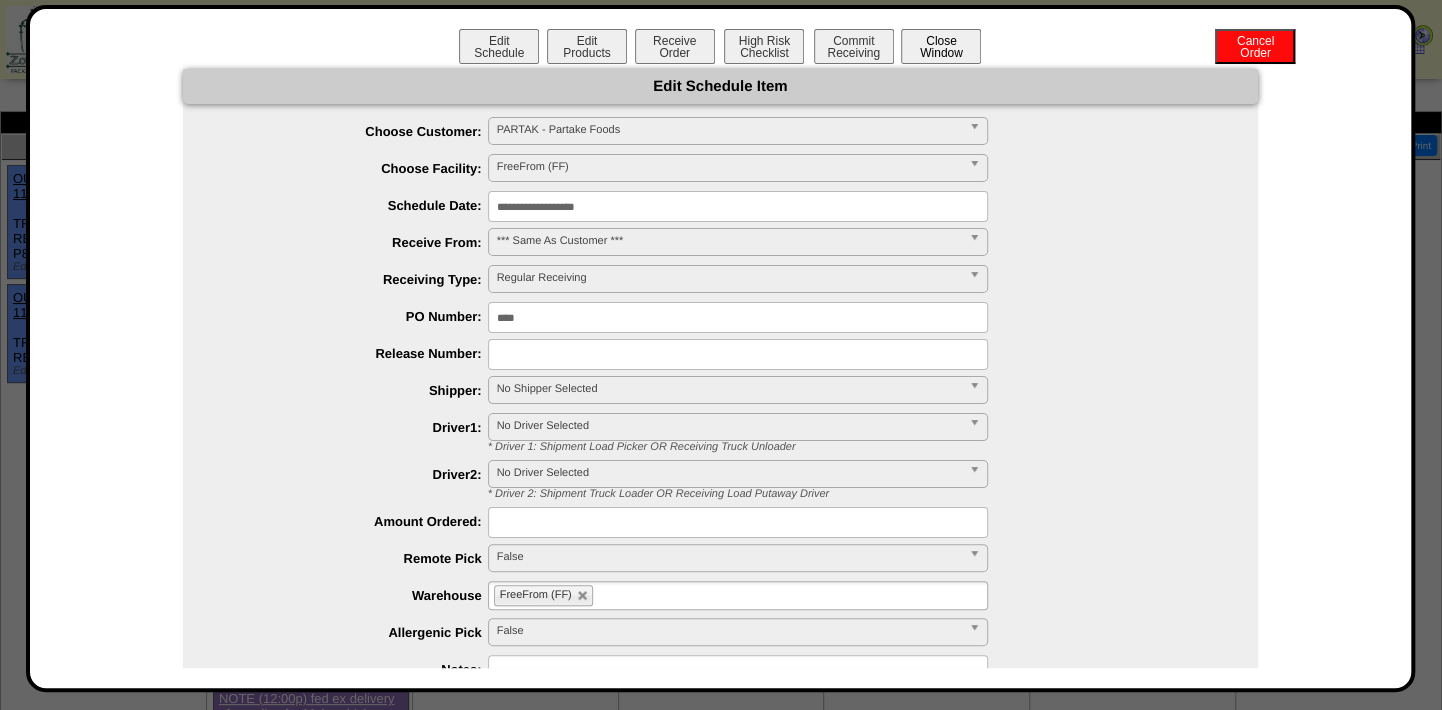 click on "Close Window" at bounding box center (941, 46) 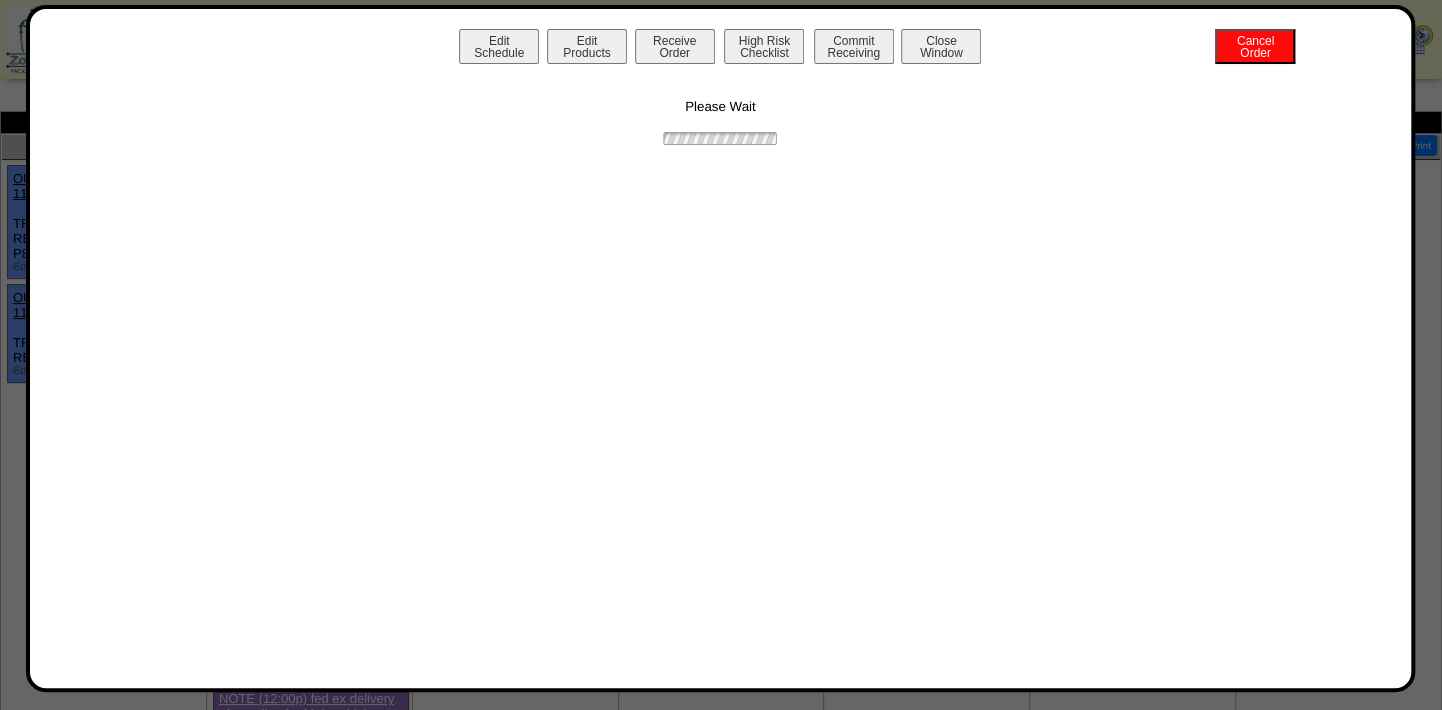 type 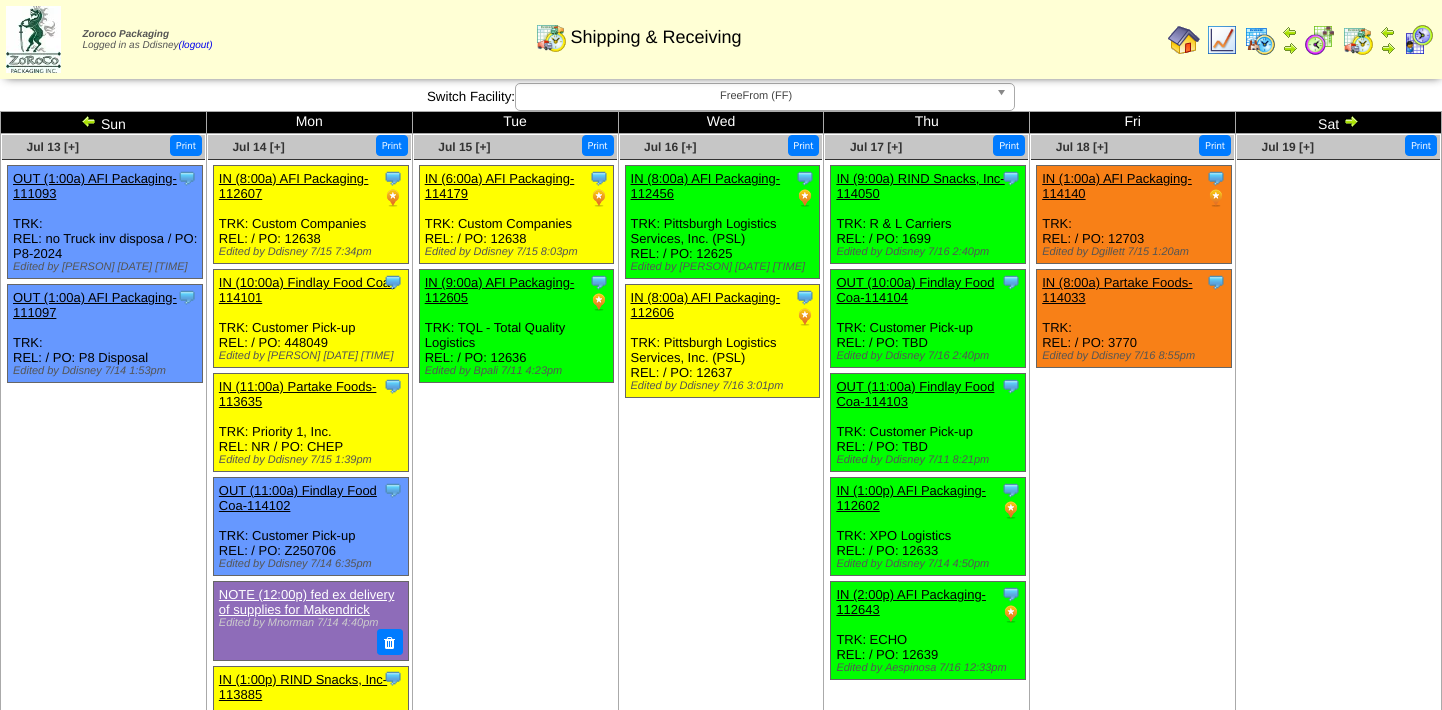 scroll, scrollTop: 0, scrollLeft: 0, axis: both 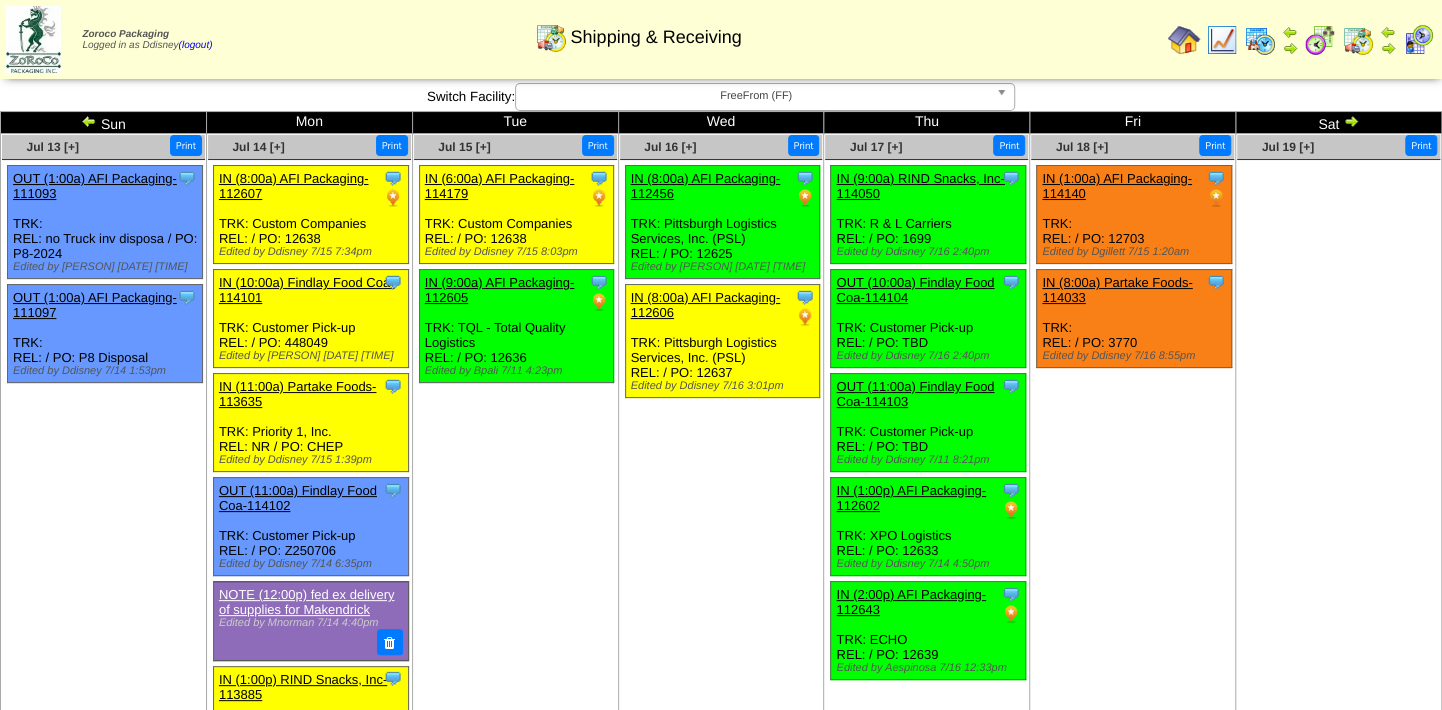 click on "IN
(8:00a)
Partake Foods-114033" at bounding box center [1117, 290] 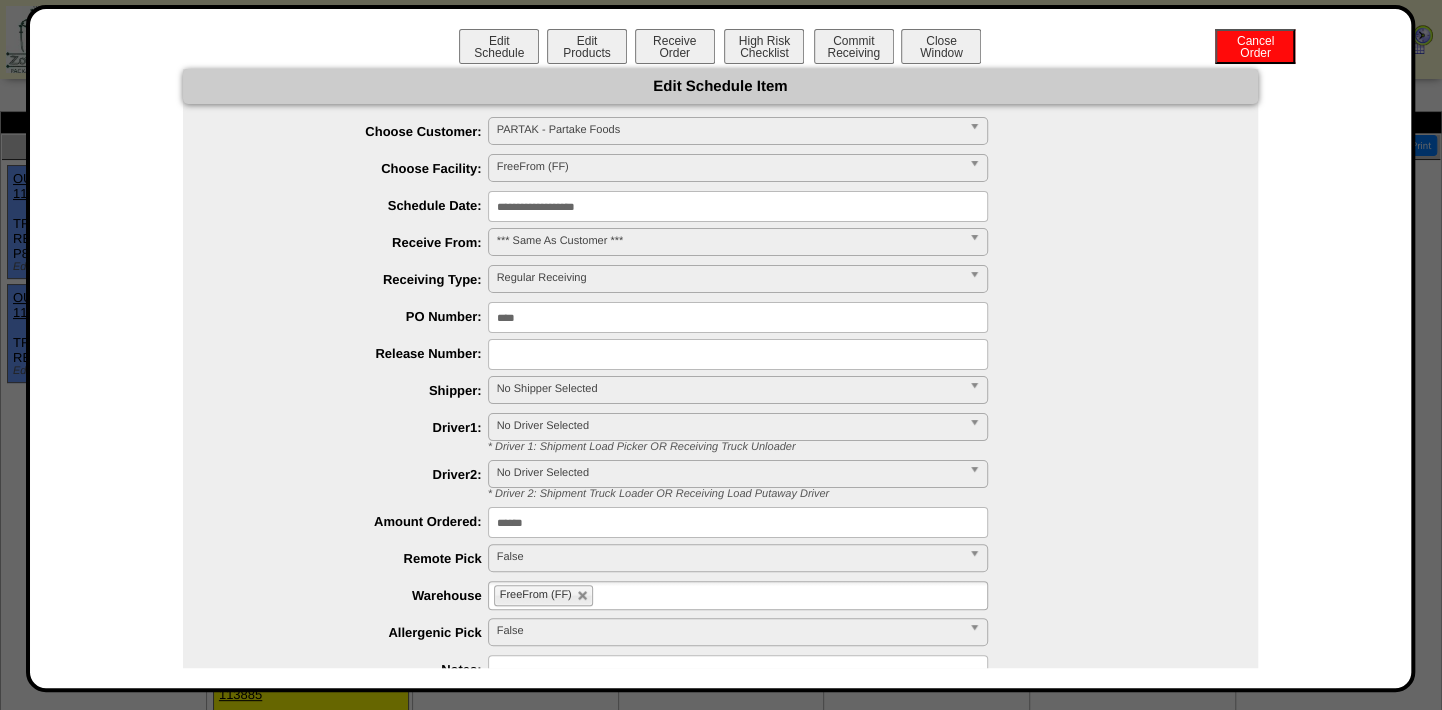 click on "**********" at bounding box center [738, 206] 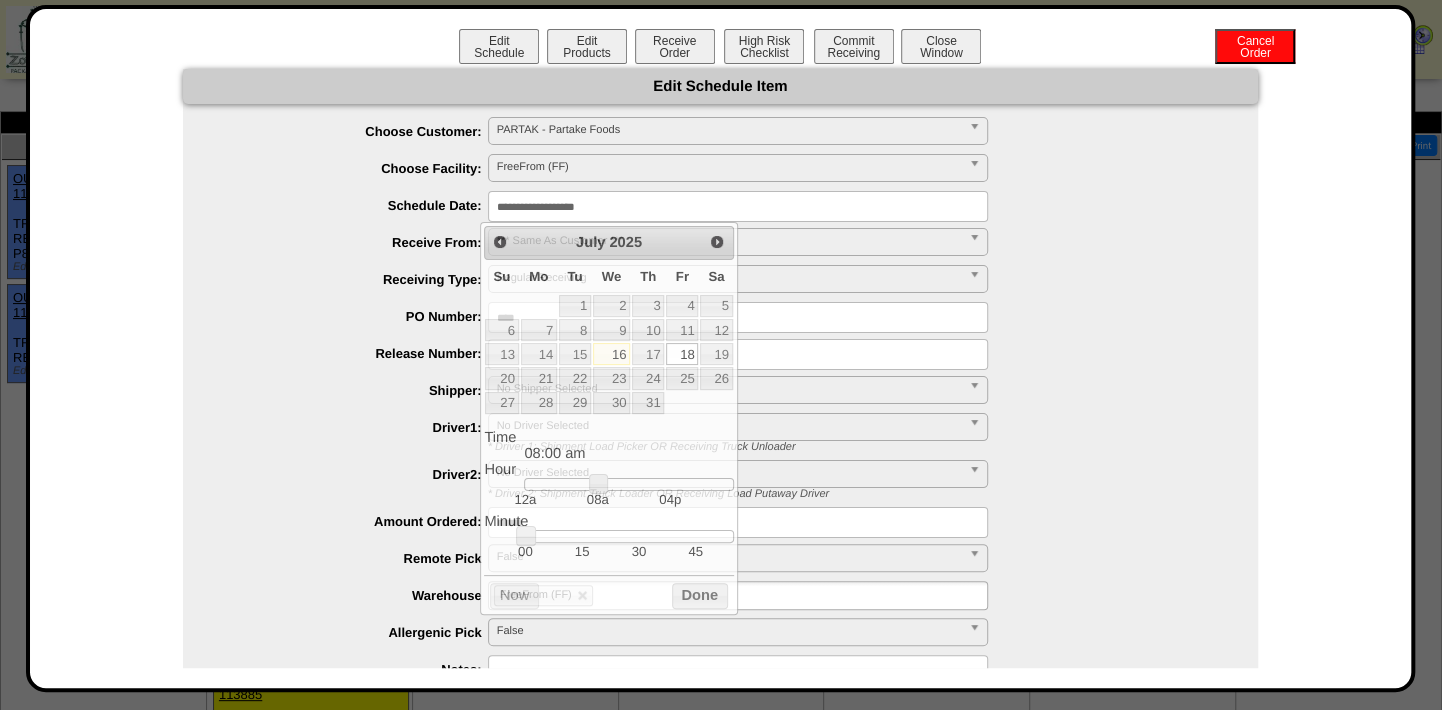 click on "**********" at bounding box center (740, 243) 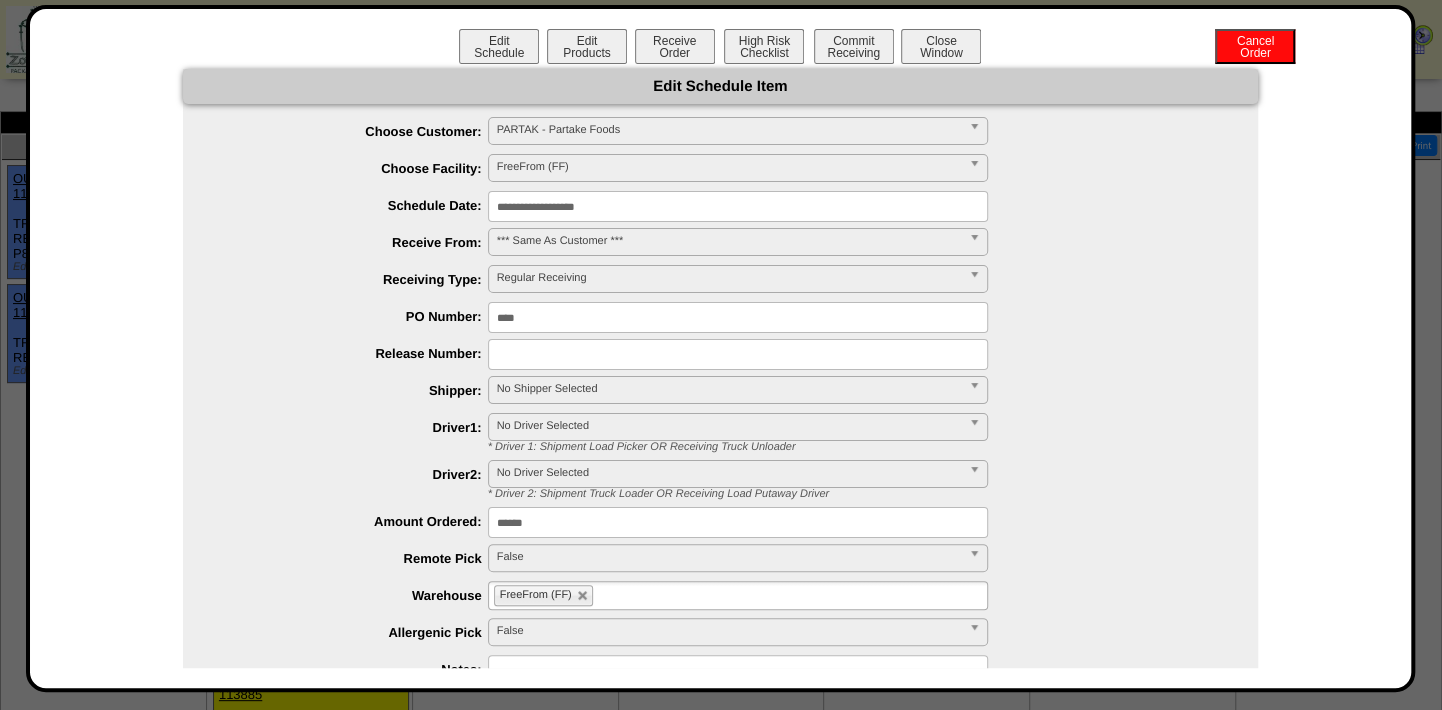click on "No Shipper Selected" at bounding box center [729, 389] 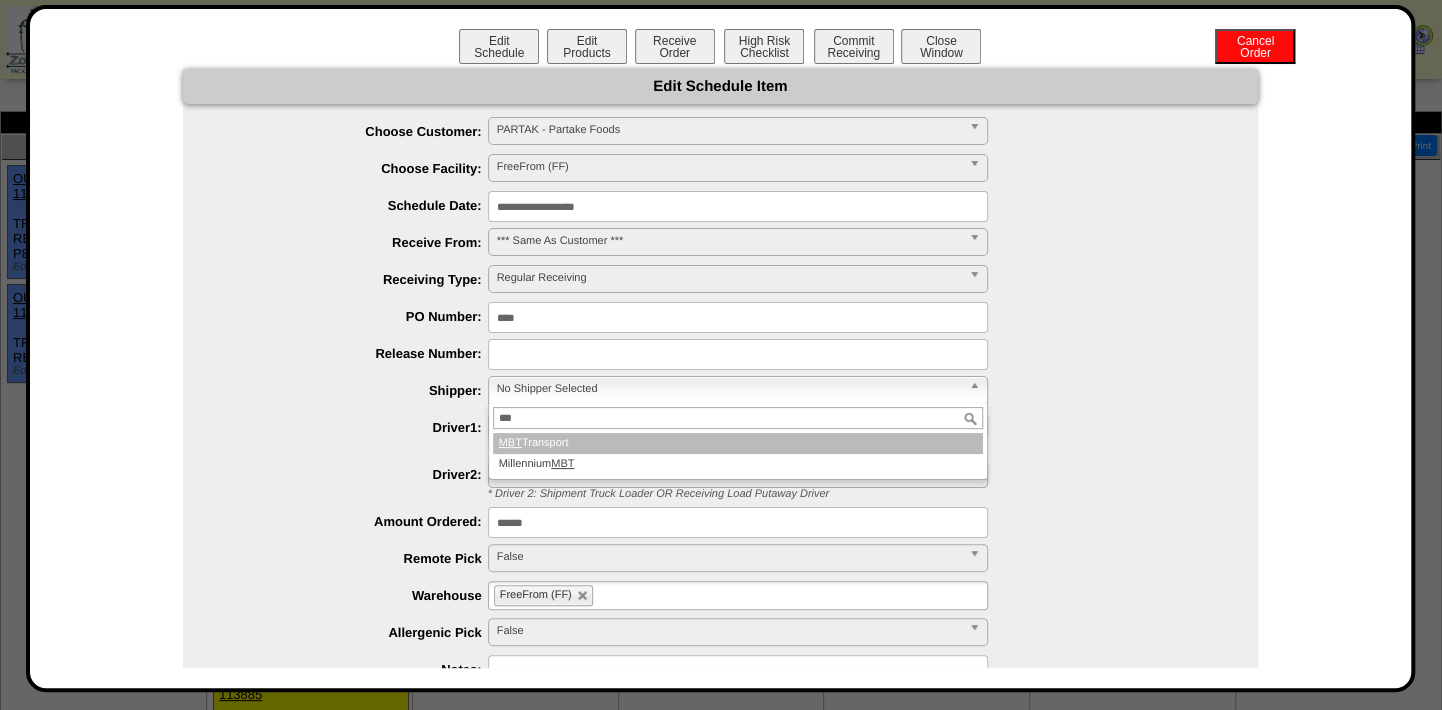 type on "***" 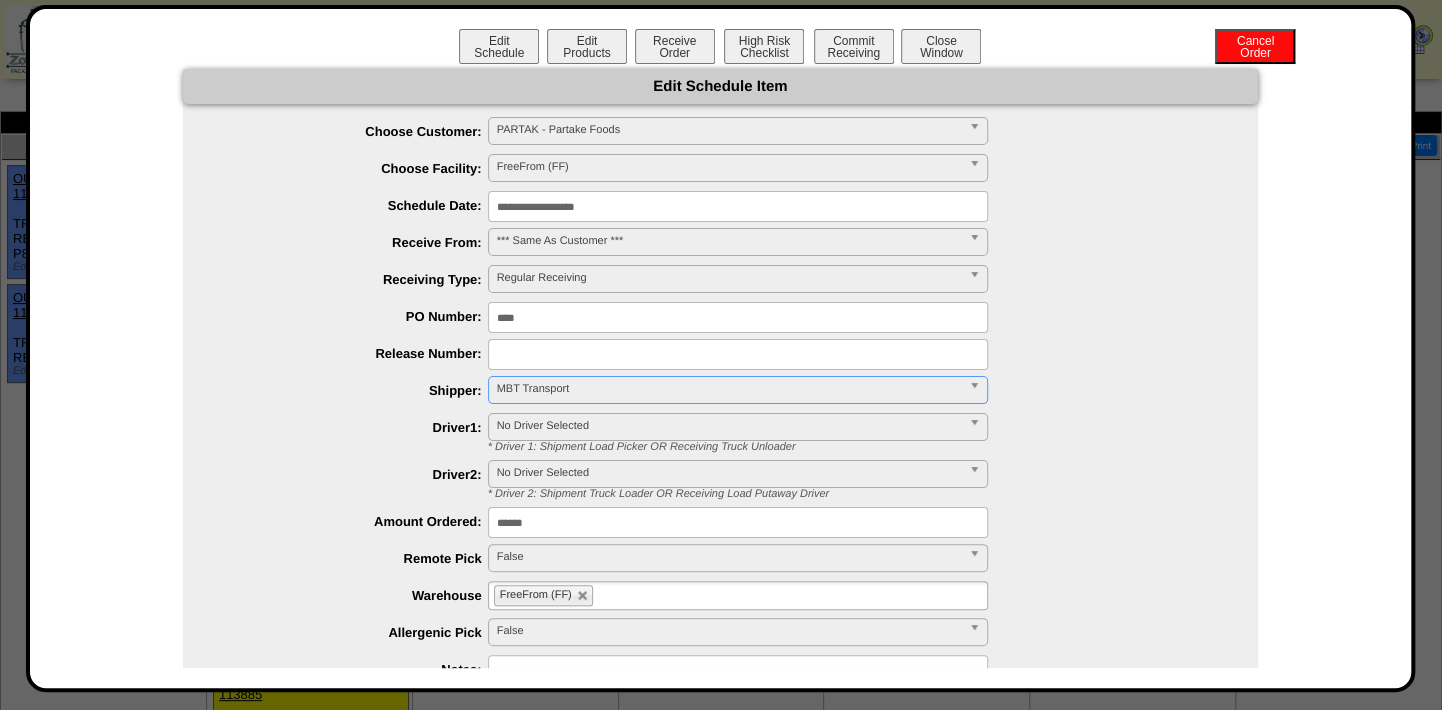 click on "**********" at bounding box center [720, 444] 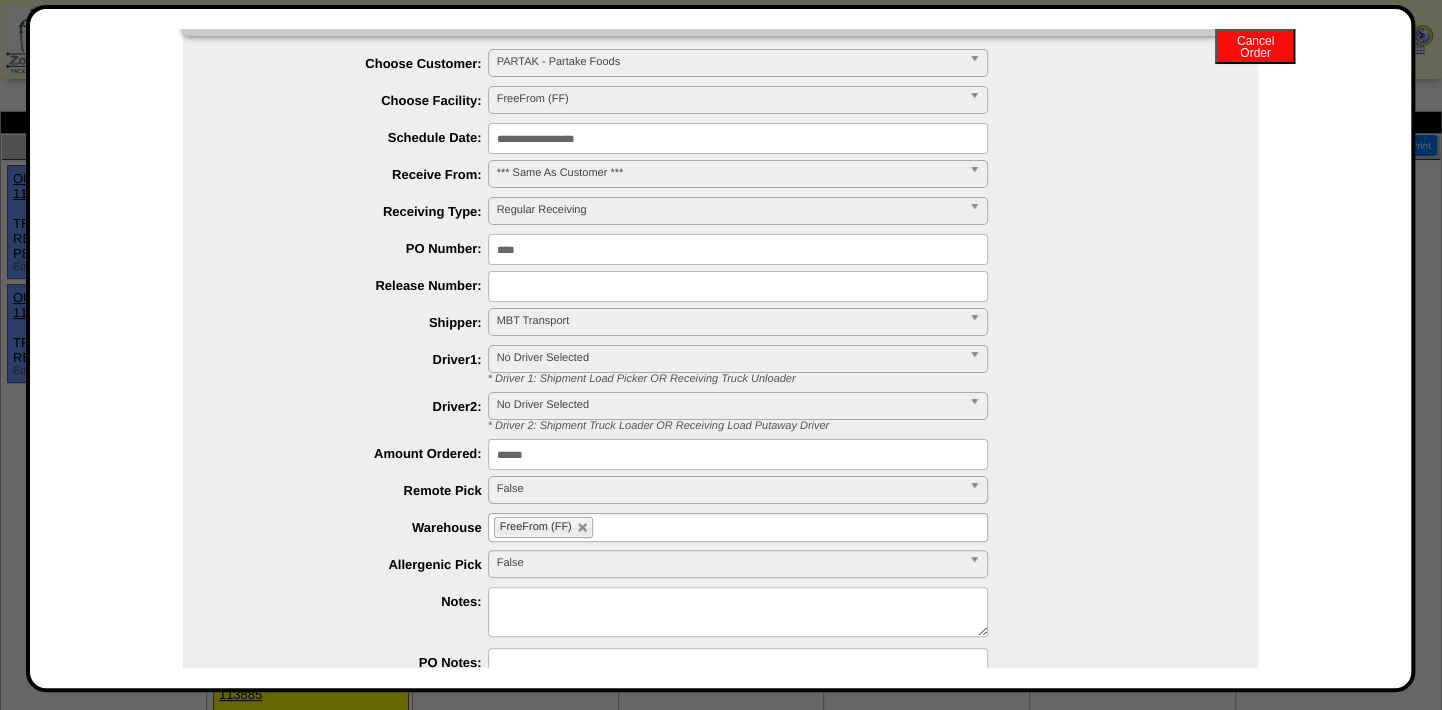scroll, scrollTop: 183, scrollLeft: 0, axis: vertical 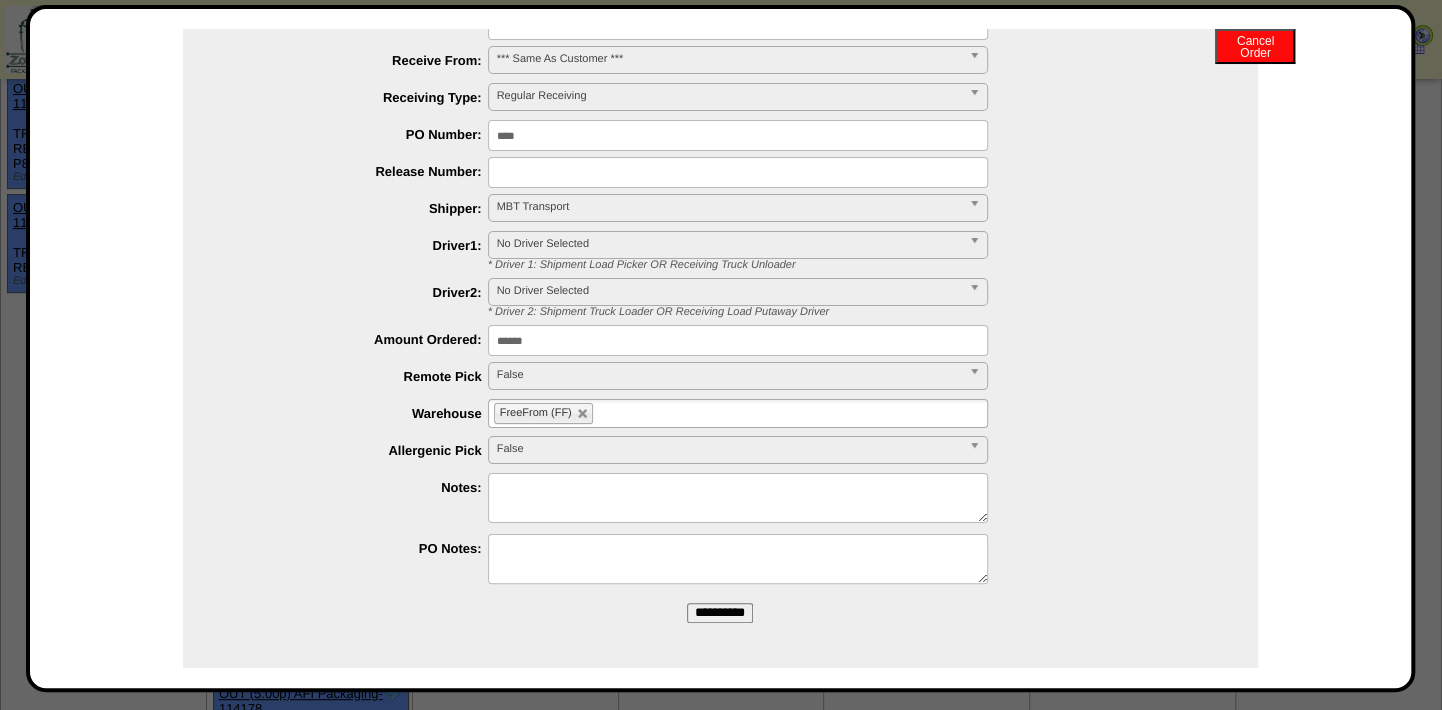 click on "**********" at bounding box center [720, 613] 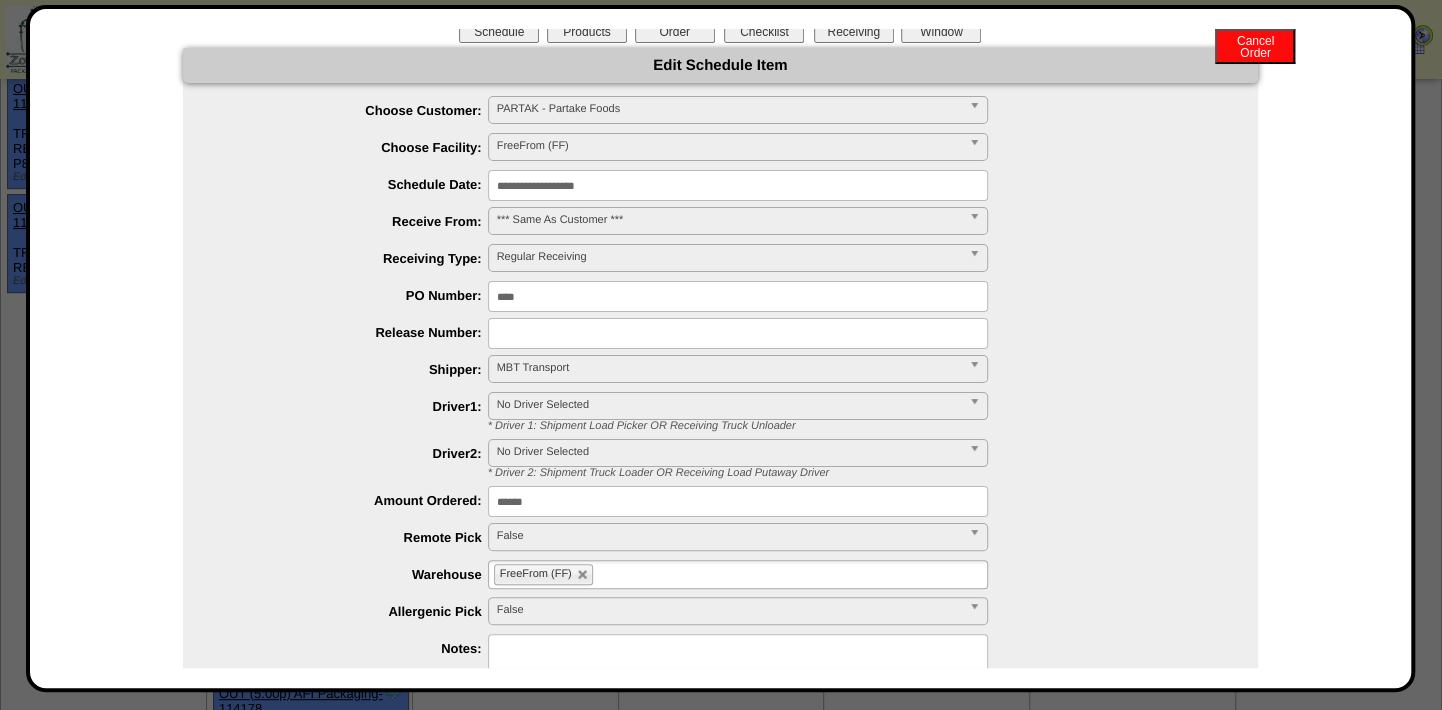 scroll, scrollTop: 0, scrollLeft: 0, axis: both 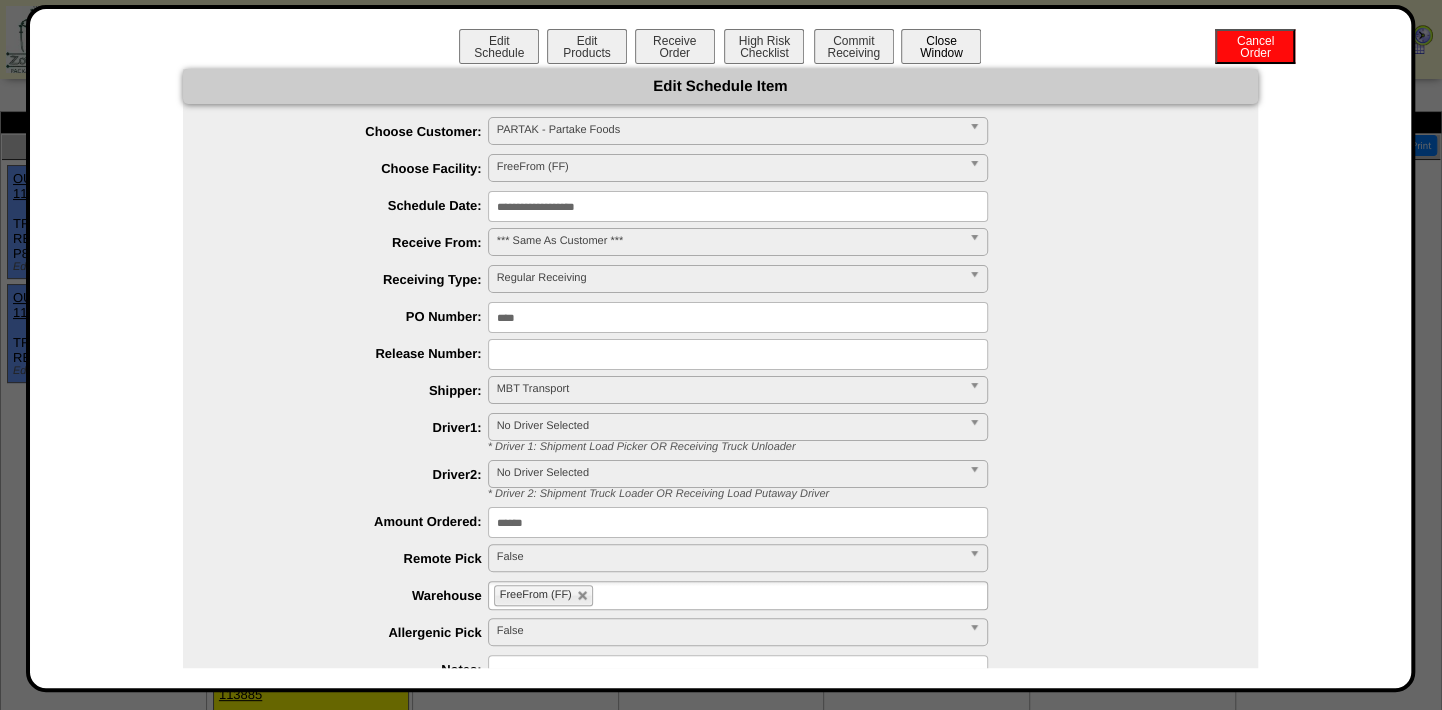 click on "Close Window" at bounding box center [941, 46] 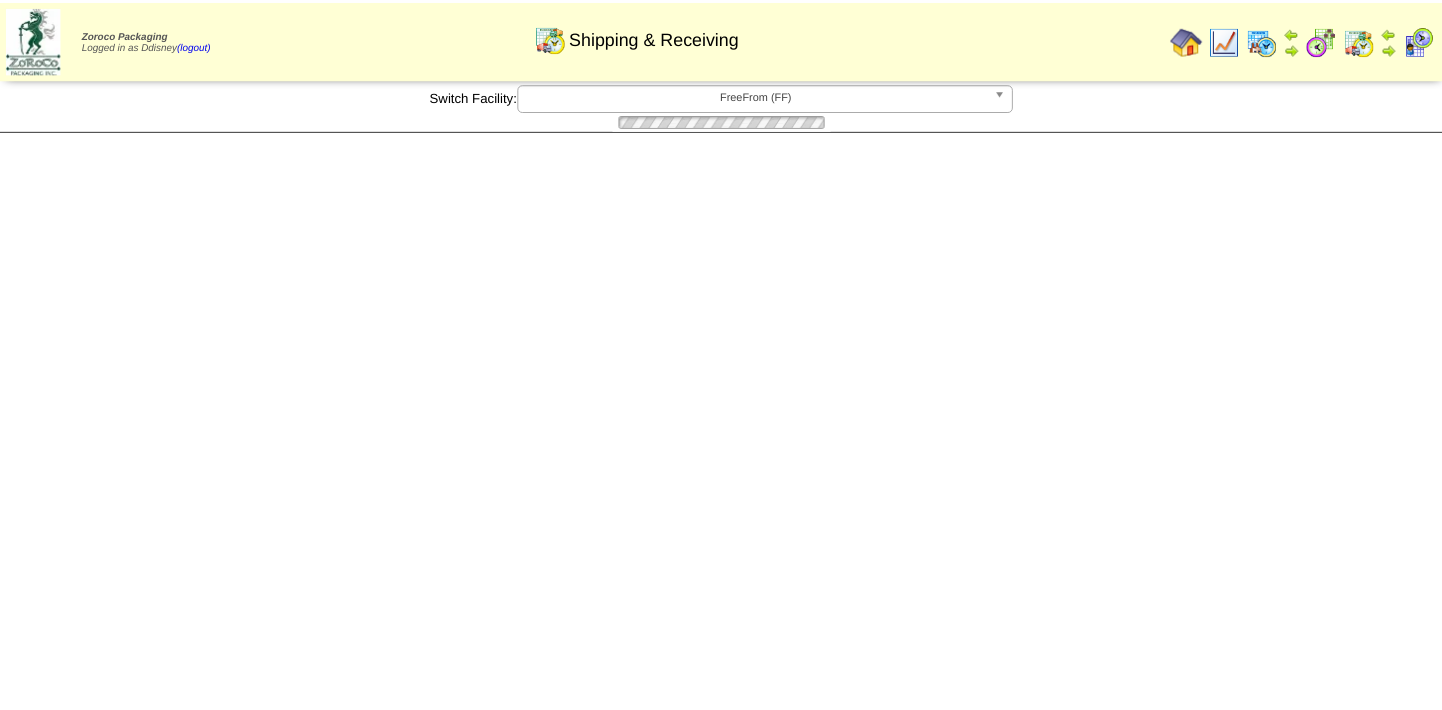 scroll, scrollTop: 0, scrollLeft: 0, axis: both 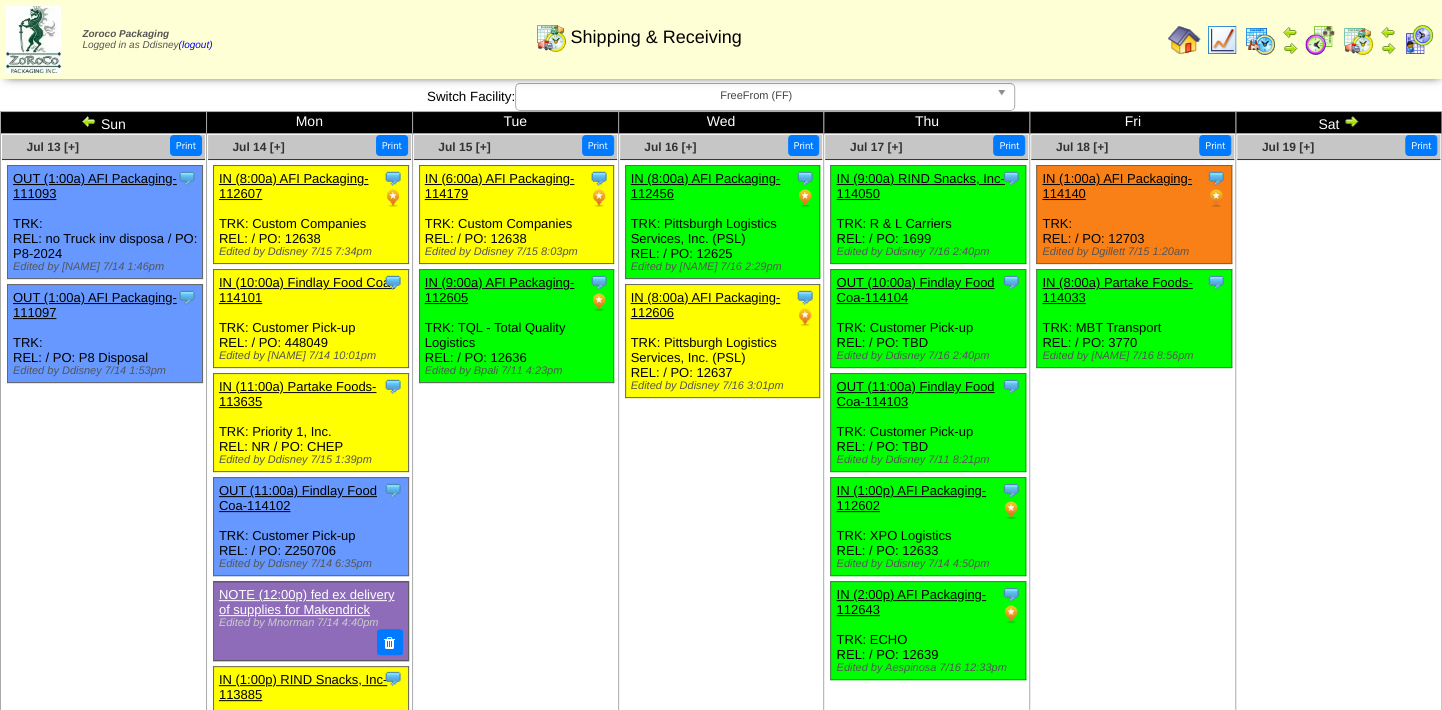 click on "Jul 18                        [+]
Print
Clone Item
IN
(1:00a)
AFI Packaging-114140
AFI Packaging
ScheduleID: 114140
Total" at bounding box center [1133, 505] 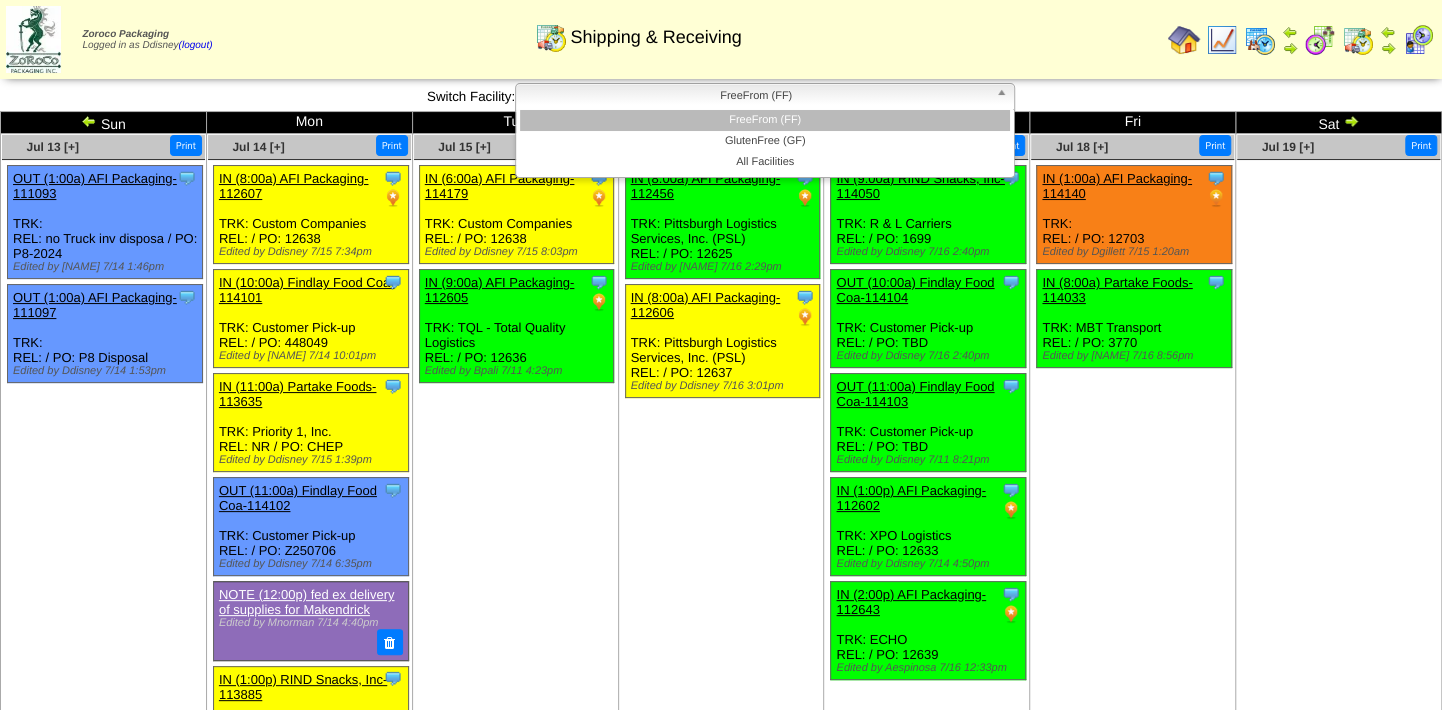 click at bounding box center [1005, 97] 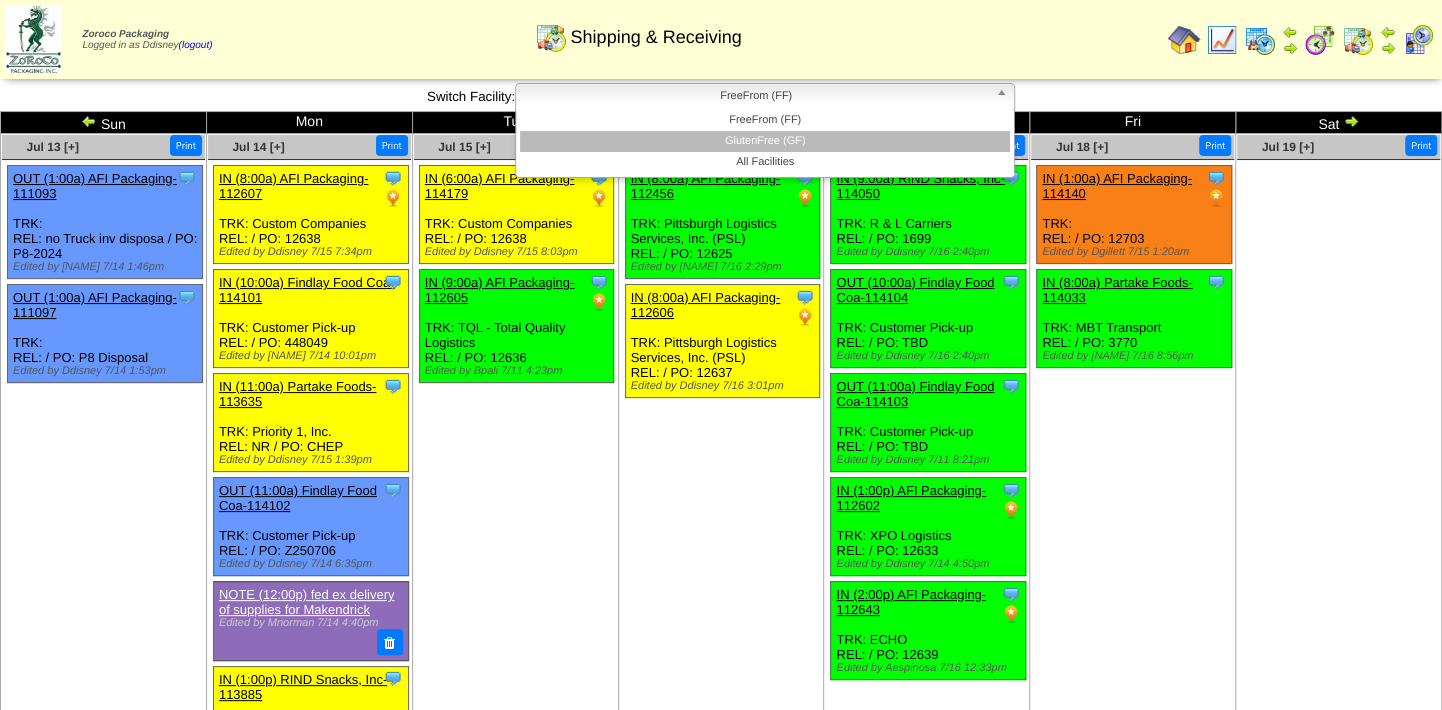 click on "GlutenFree (GF)" at bounding box center [765, 141] 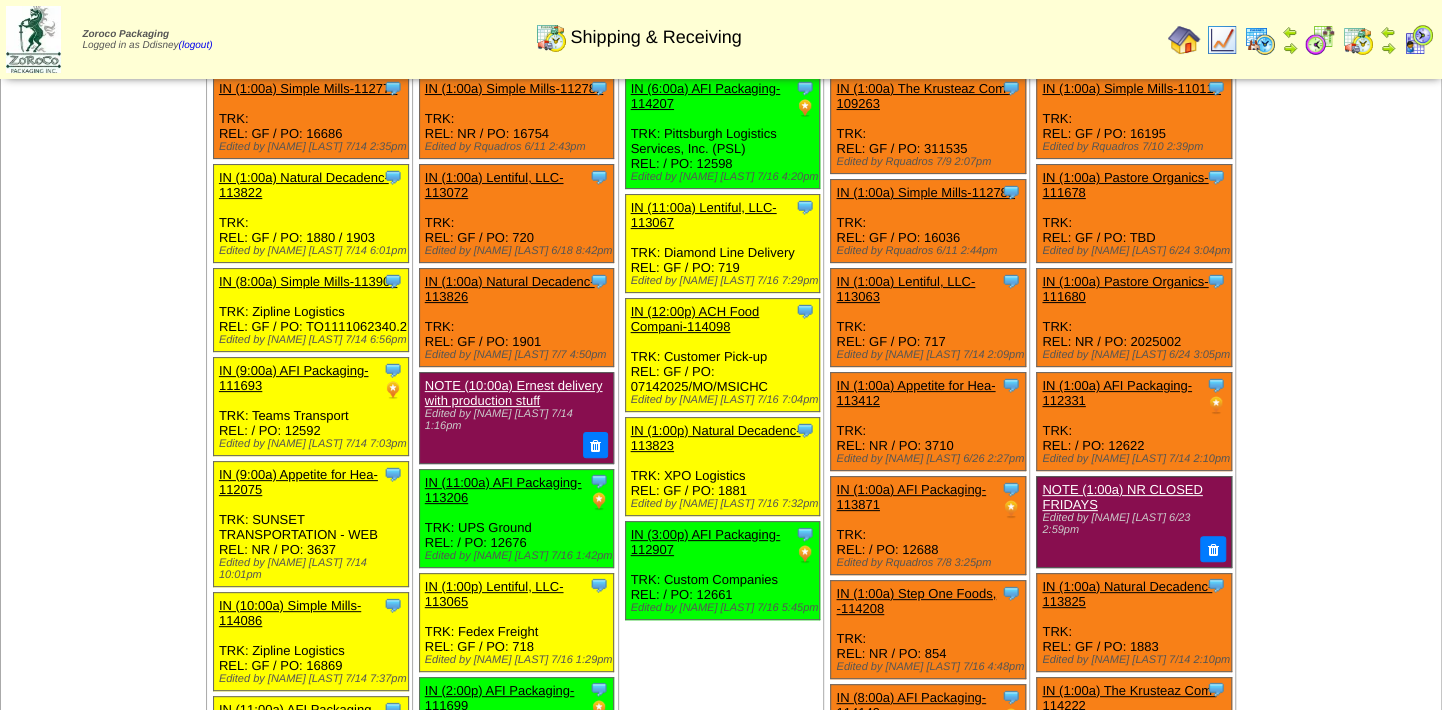 scroll, scrollTop: 0, scrollLeft: 0, axis: both 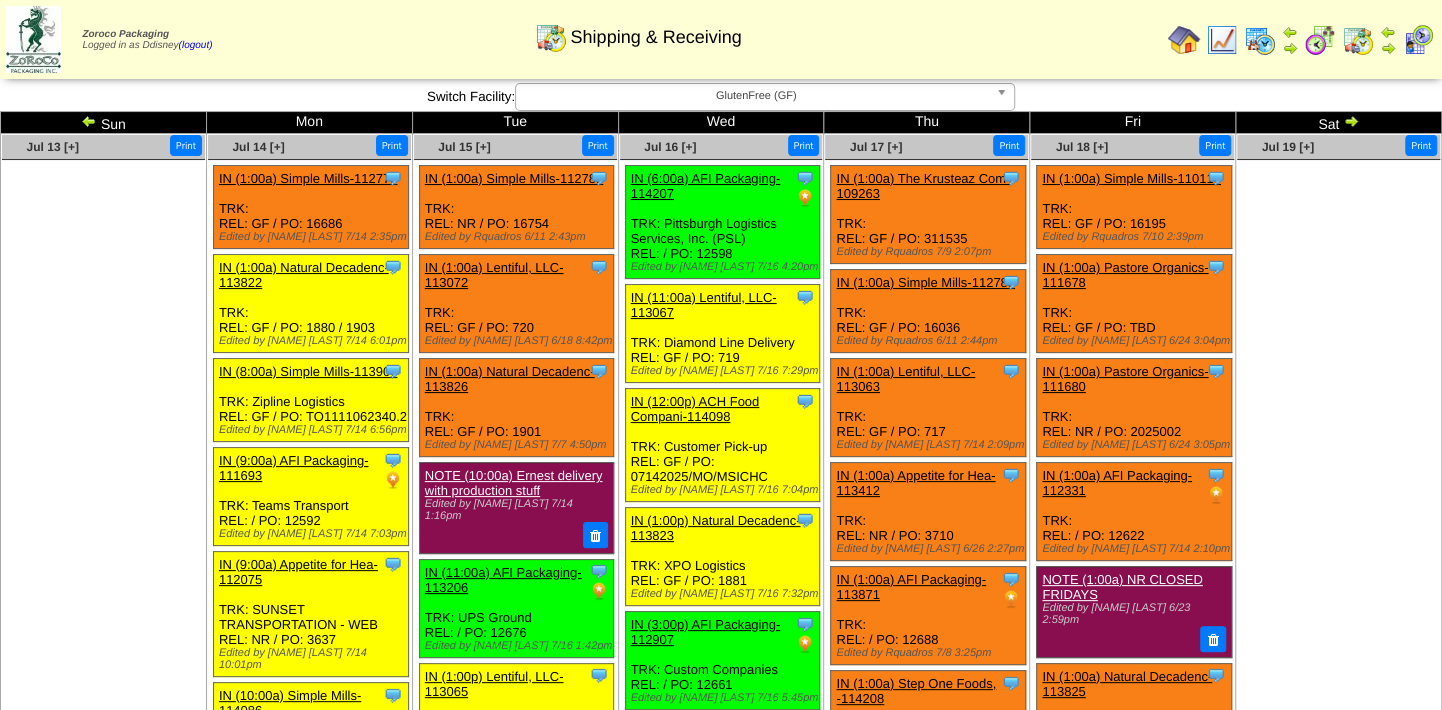 click at bounding box center (1005, 97) 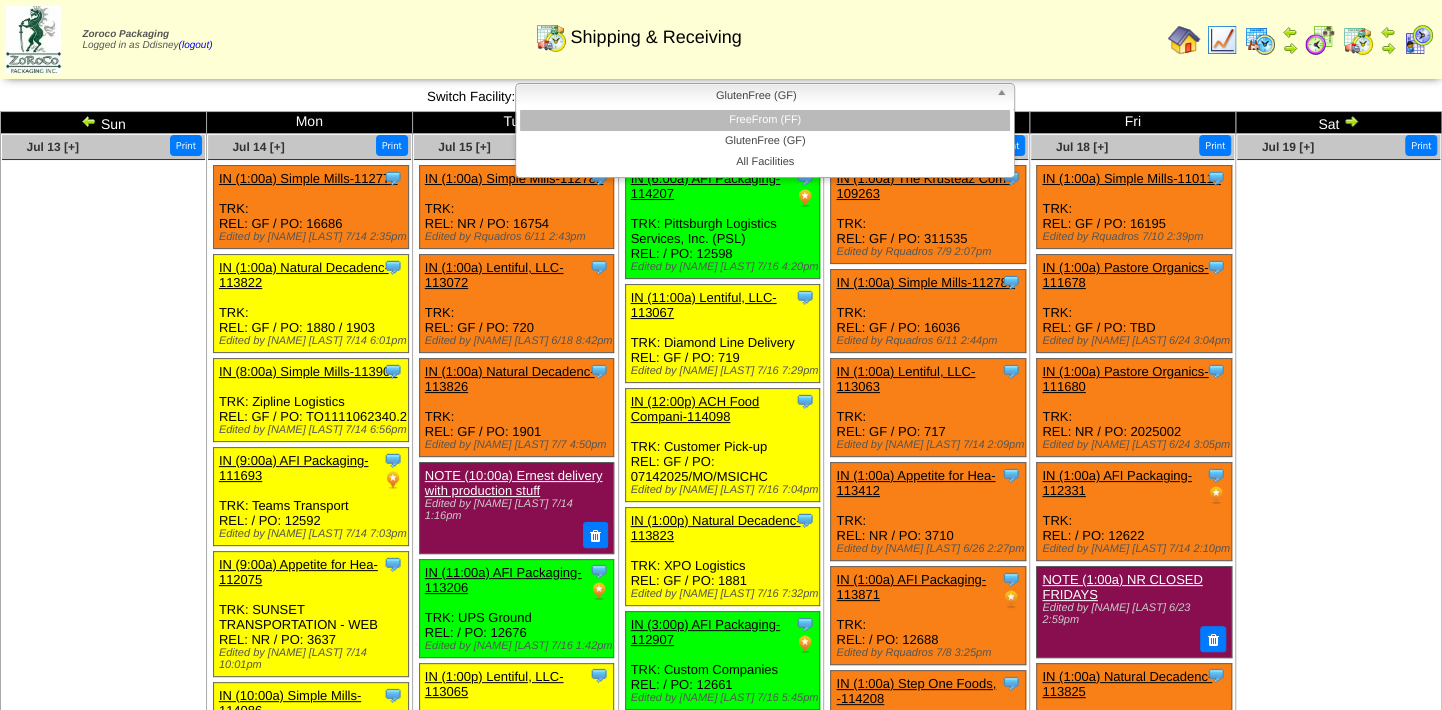 click on "FreeFrom (FF)" at bounding box center (765, 120) 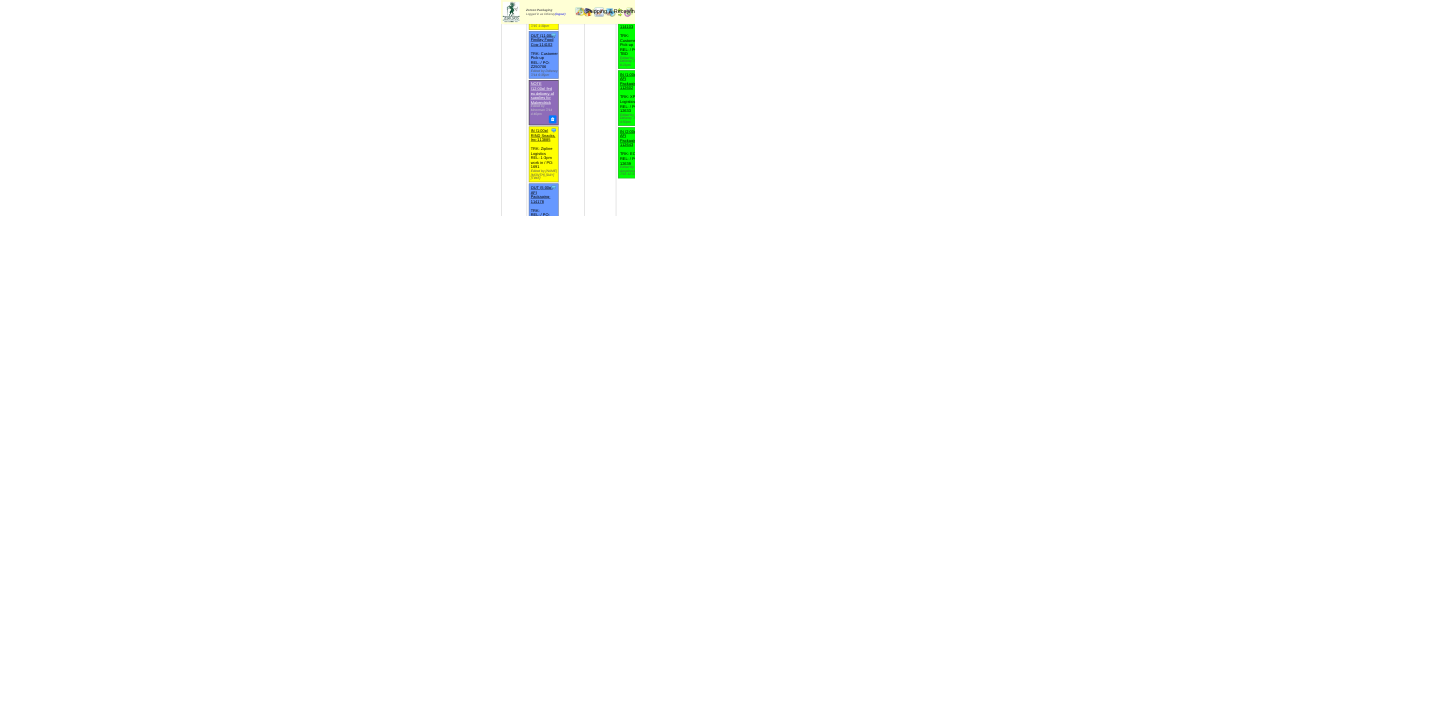scroll, scrollTop: 577, scrollLeft: 0, axis: vertical 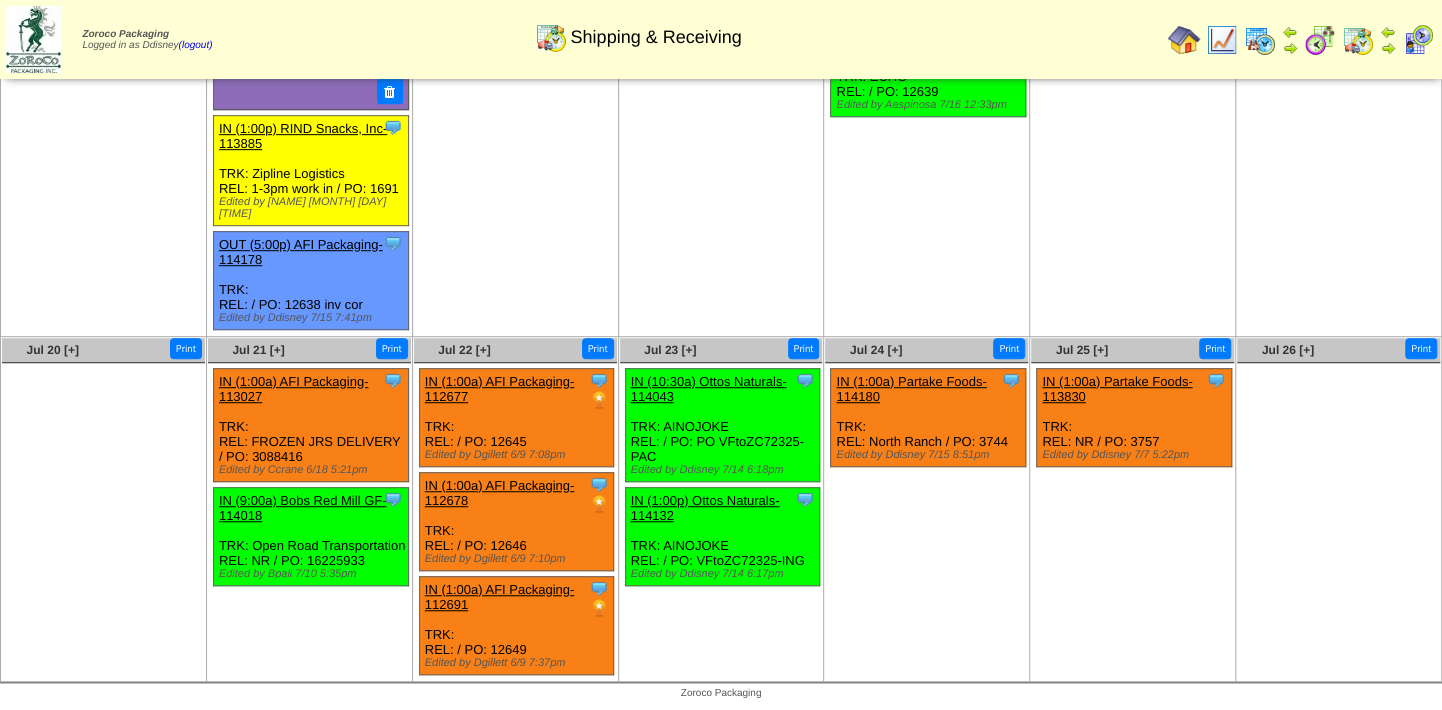 click on "IN
(1:00a)
AFI Packaging-112678" at bounding box center (500, 493) 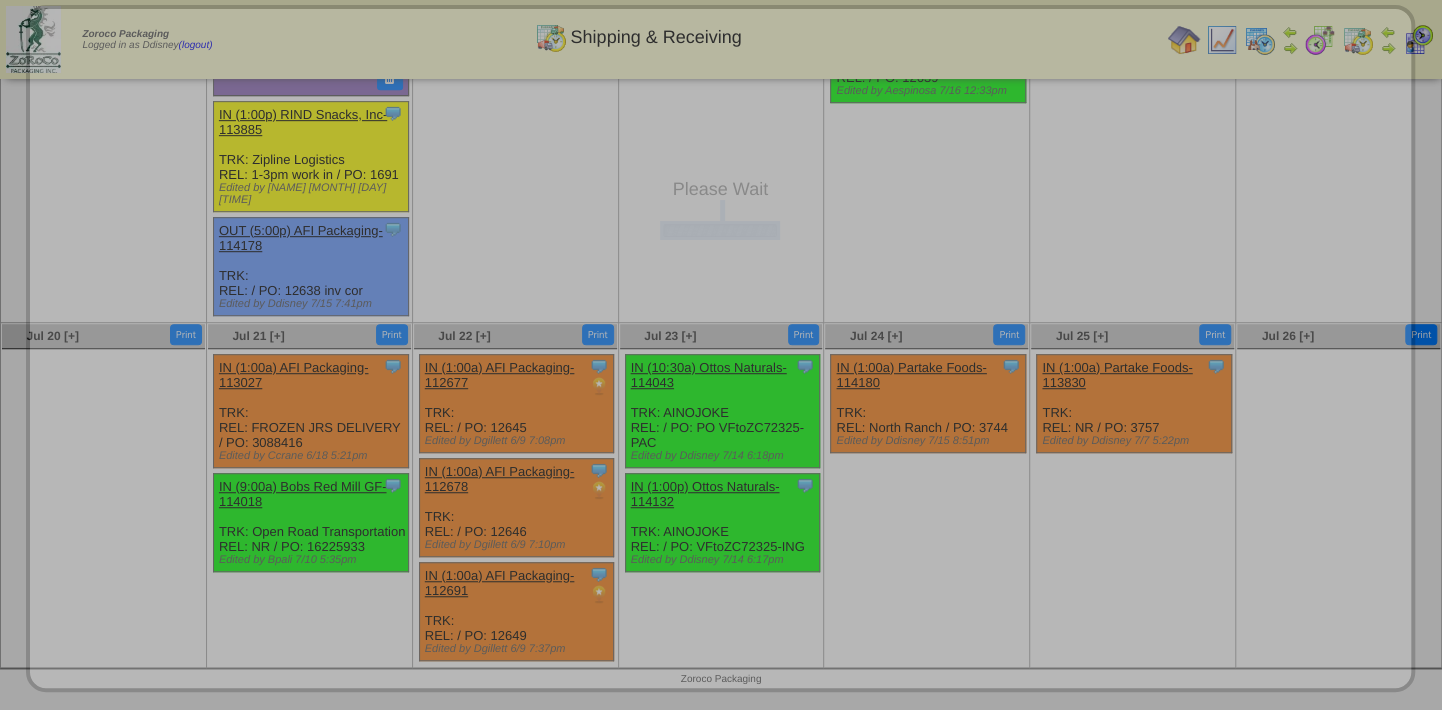 click on "Please Wait" at bounding box center [720, 348] 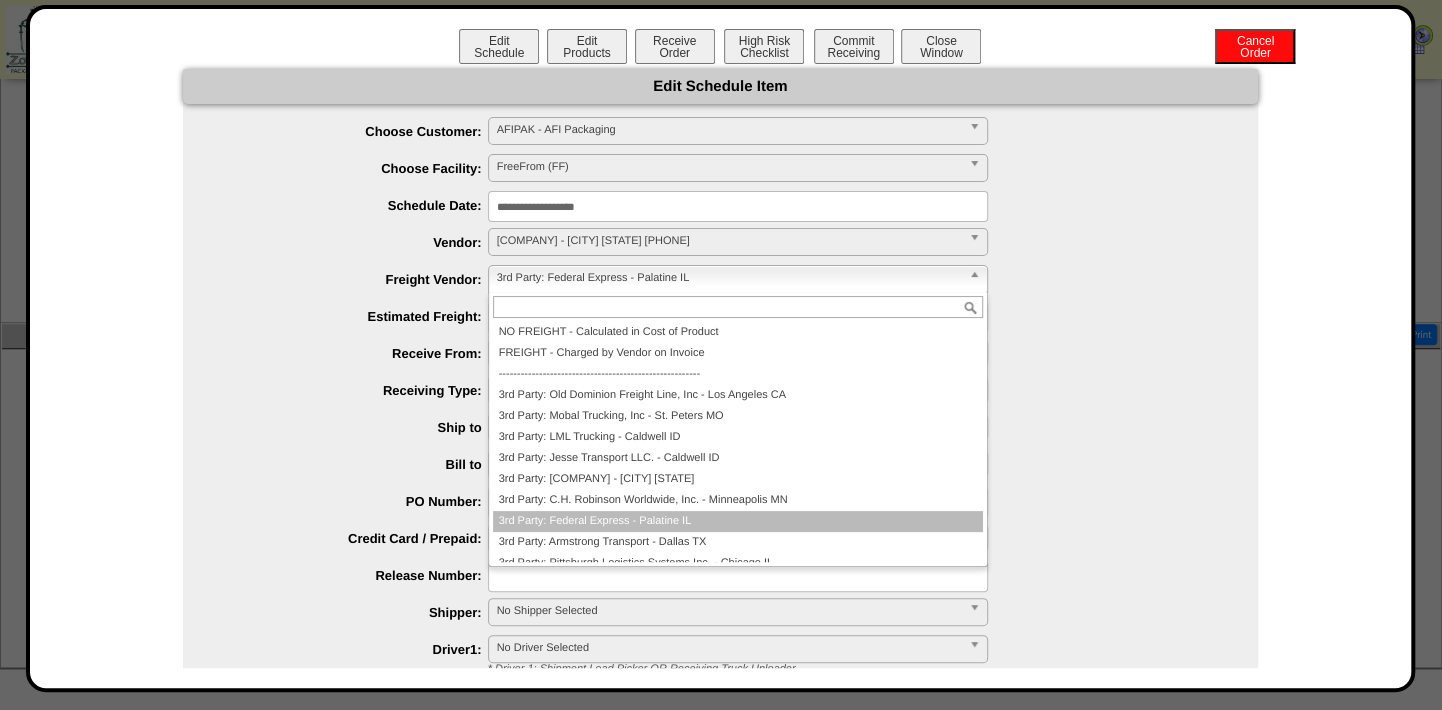 click at bounding box center (978, 279) 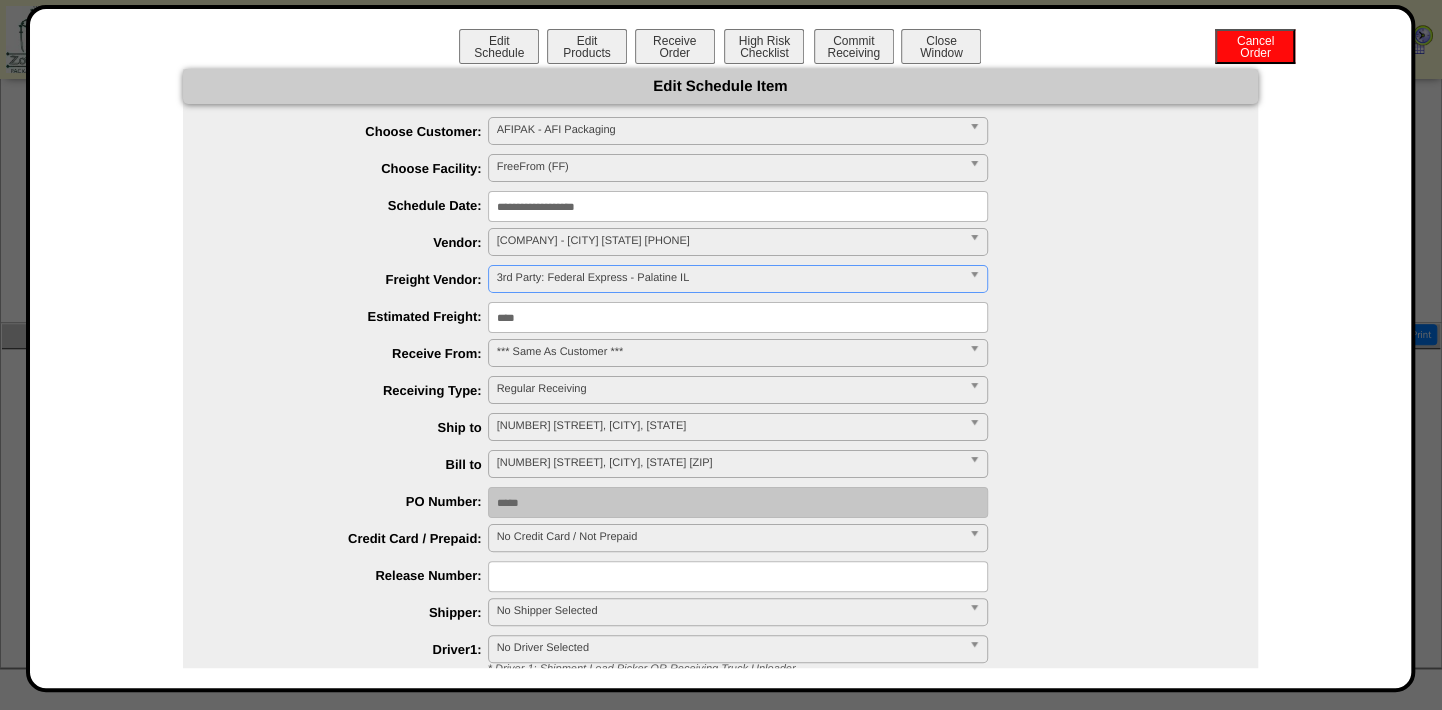 click at bounding box center (978, 279) 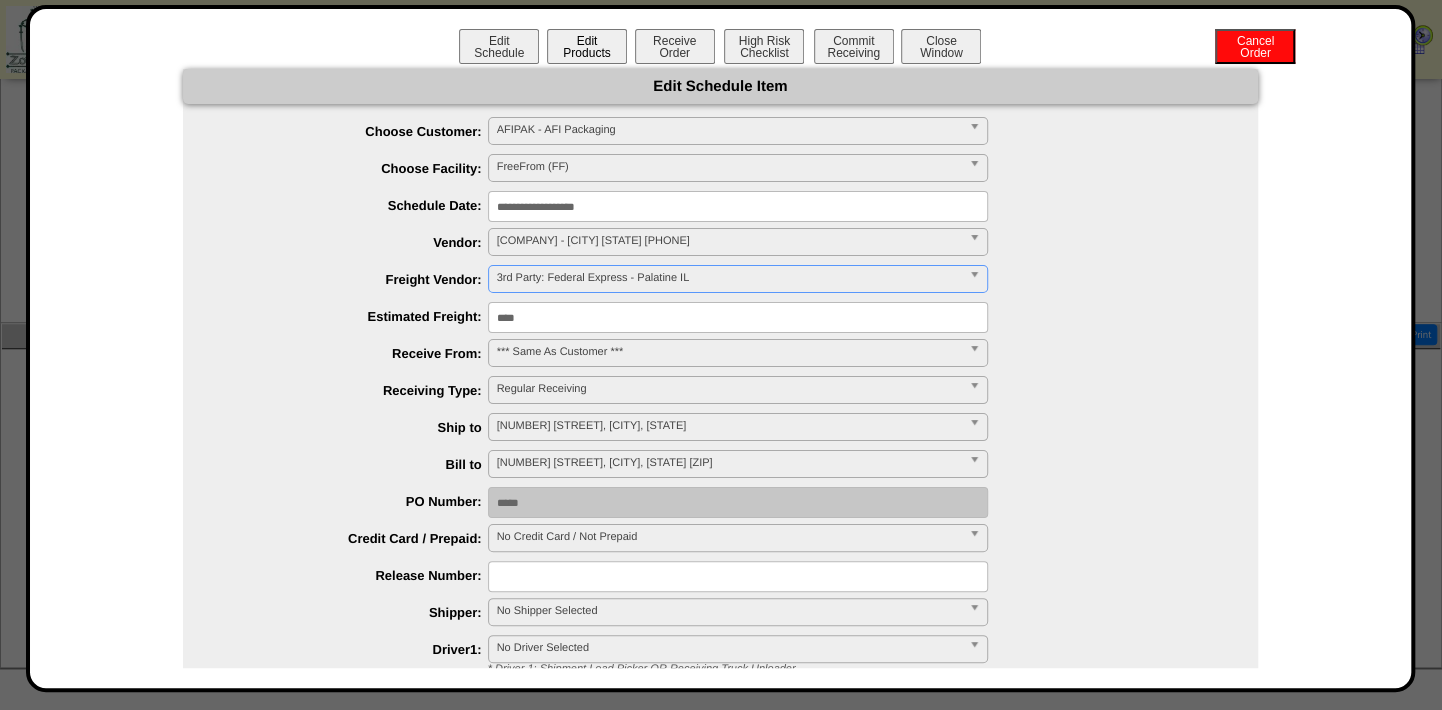 click on "Edit Products" at bounding box center (587, 46) 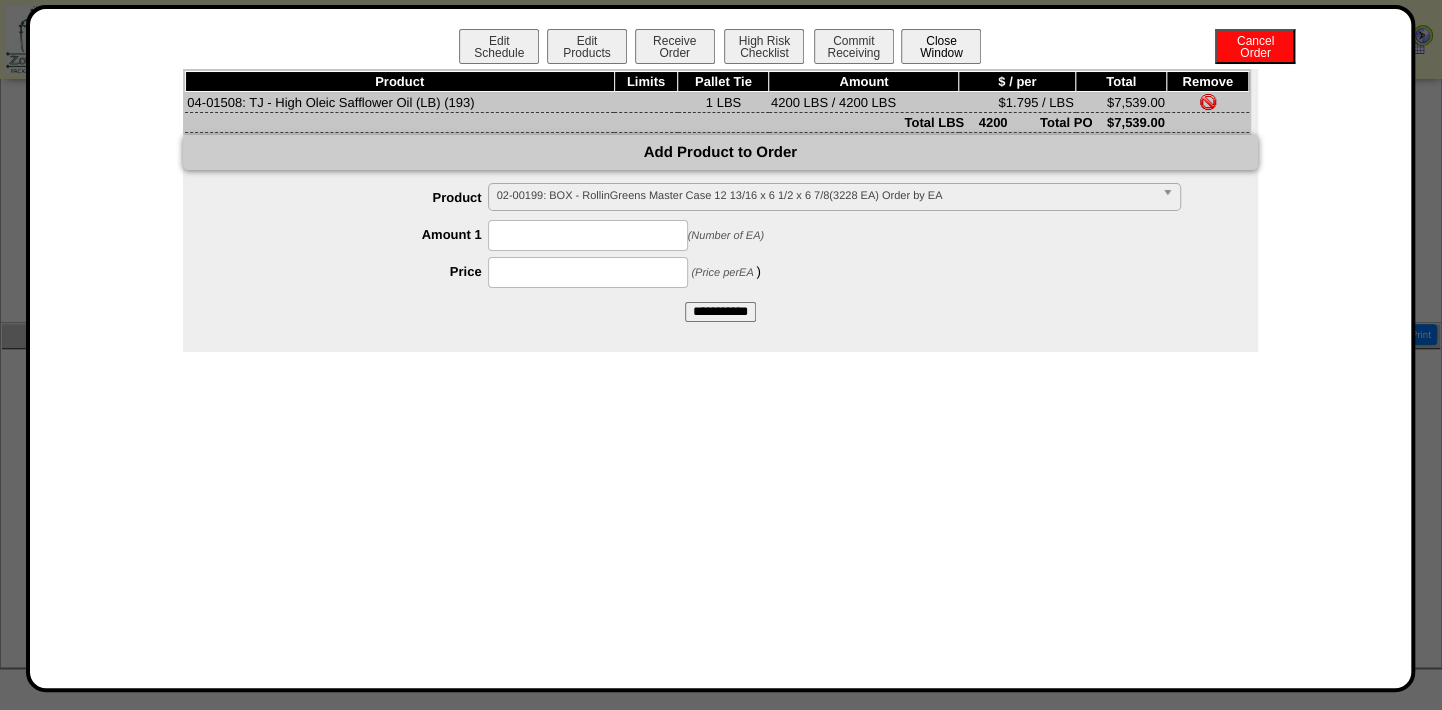 click on "Close Window" at bounding box center [941, 46] 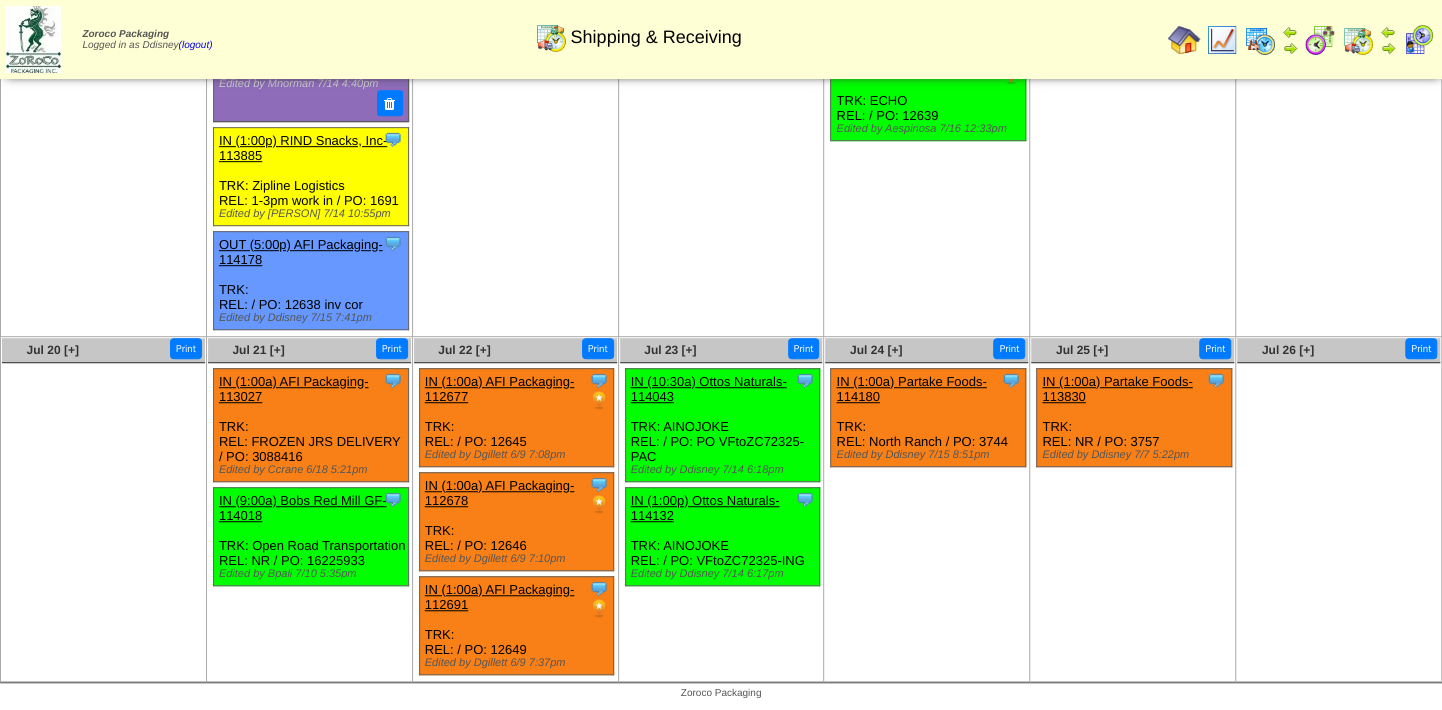scroll, scrollTop: 577, scrollLeft: 0, axis: vertical 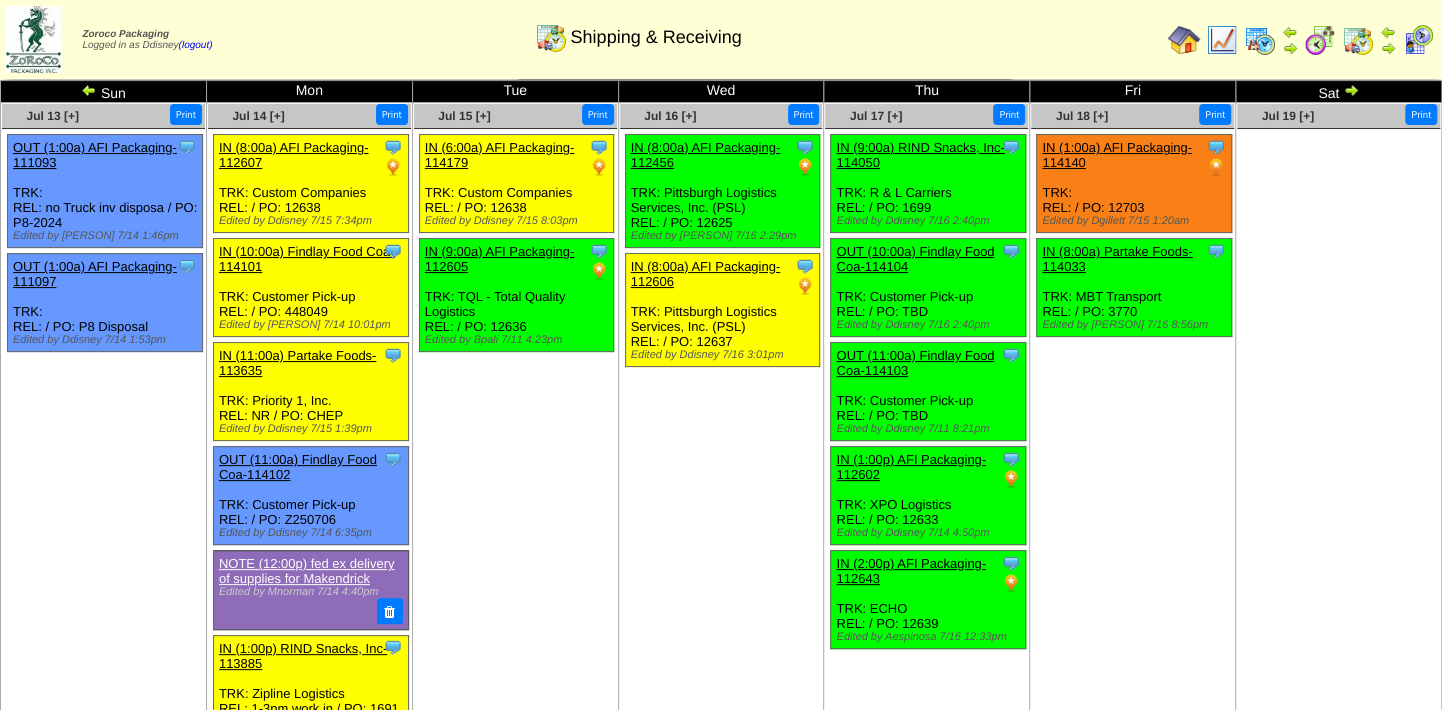 click at bounding box center [1351, 90] 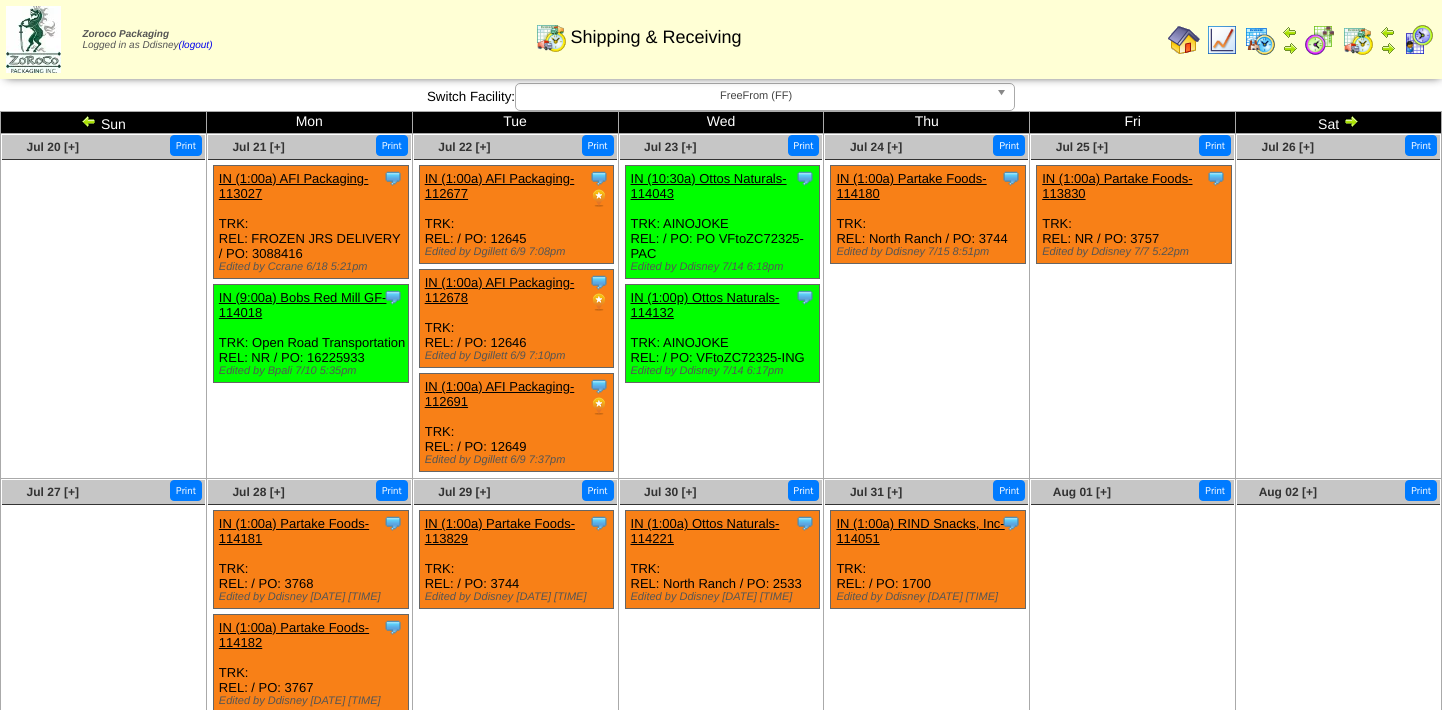 scroll, scrollTop: 0, scrollLeft: 0, axis: both 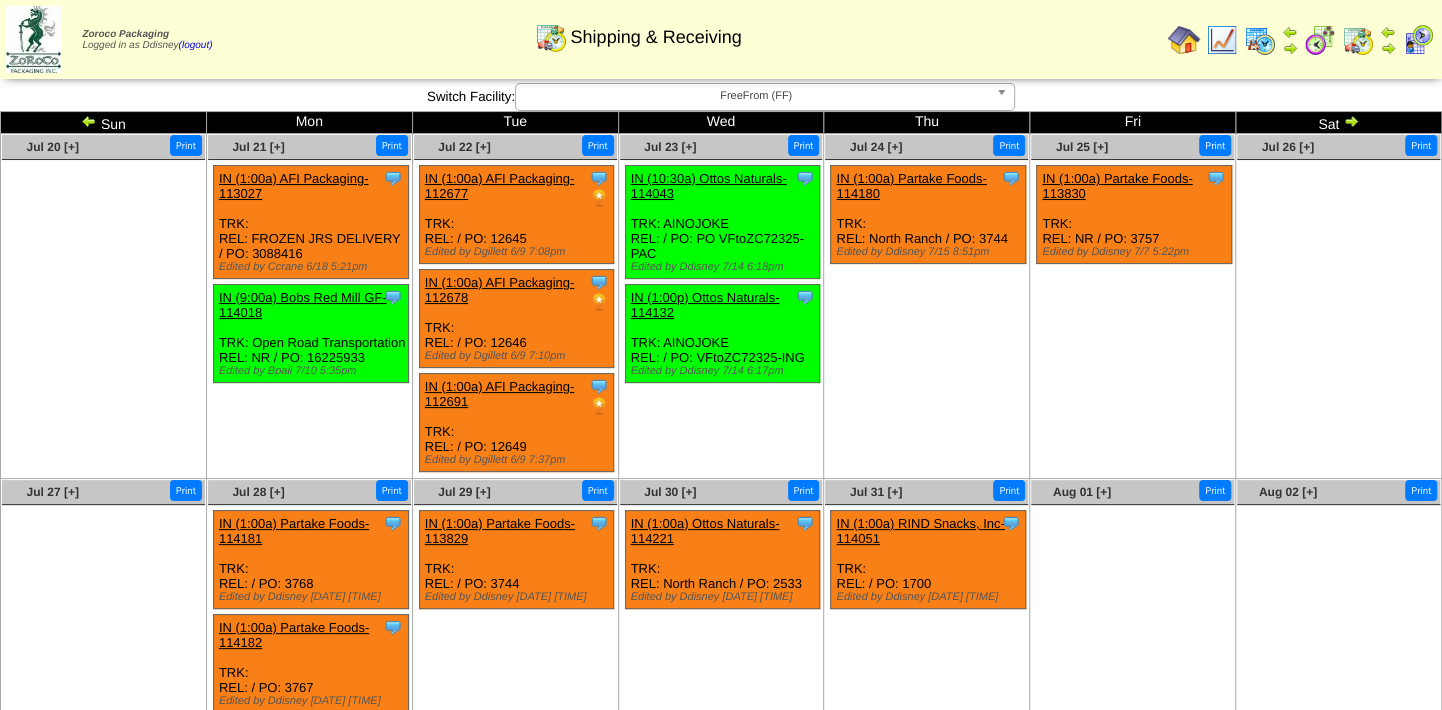 click on "Clone Item
IN
(1:00a)
Partake Foods-114180
Partake Foods
ScheduleID: 114180
5000 EA:
[NUMBER]
(PAR TRAY GSUSA Coconut Caramel Granola)
Total
5000" at bounding box center [926, 315] 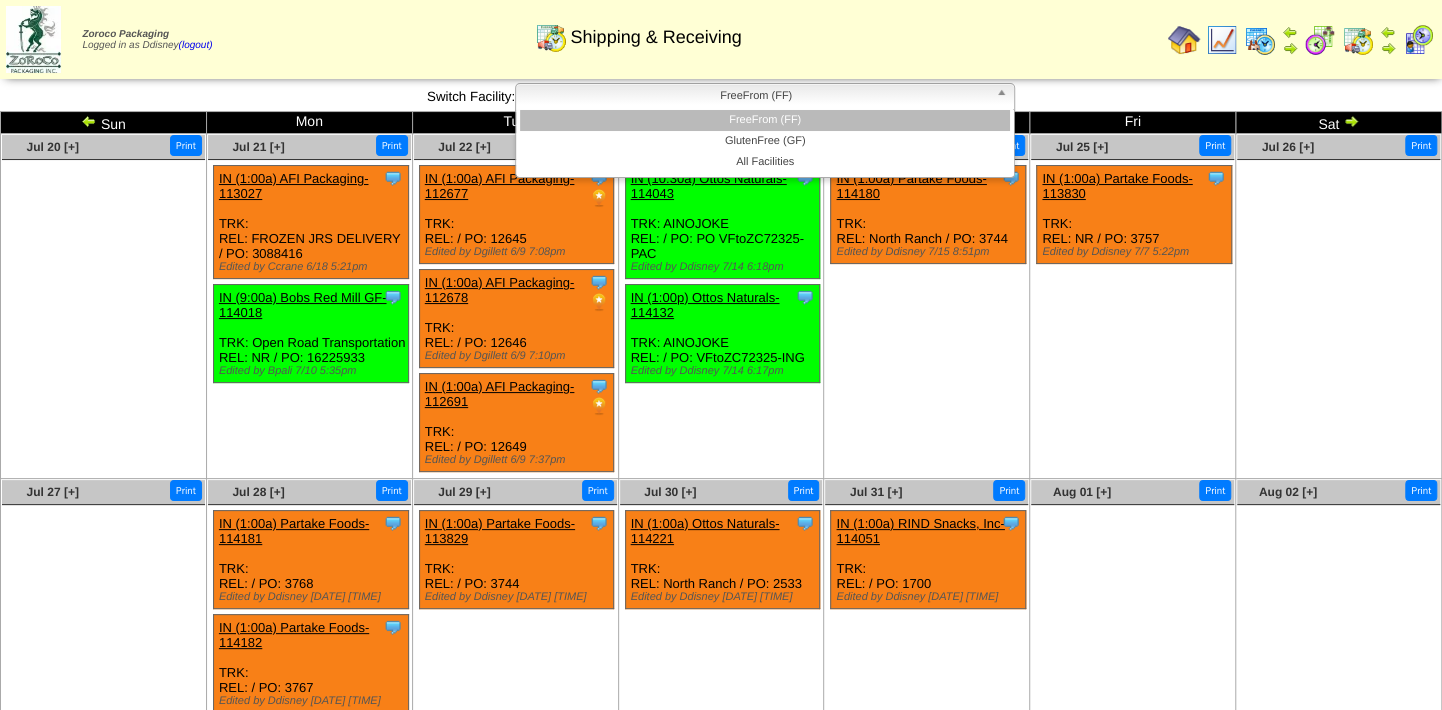 click at bounding box center (1005, 97) 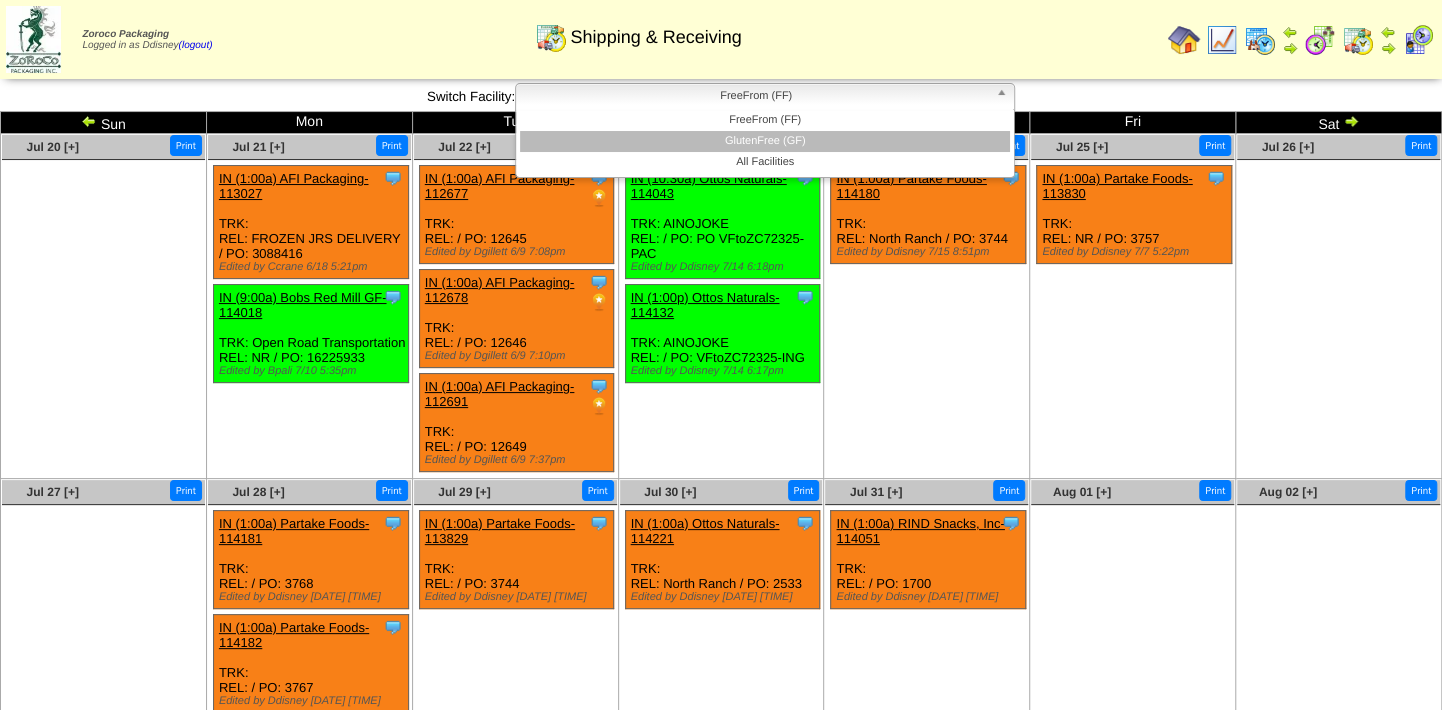click on "GlutenFree (GF)" at bounding box center [765, 141] 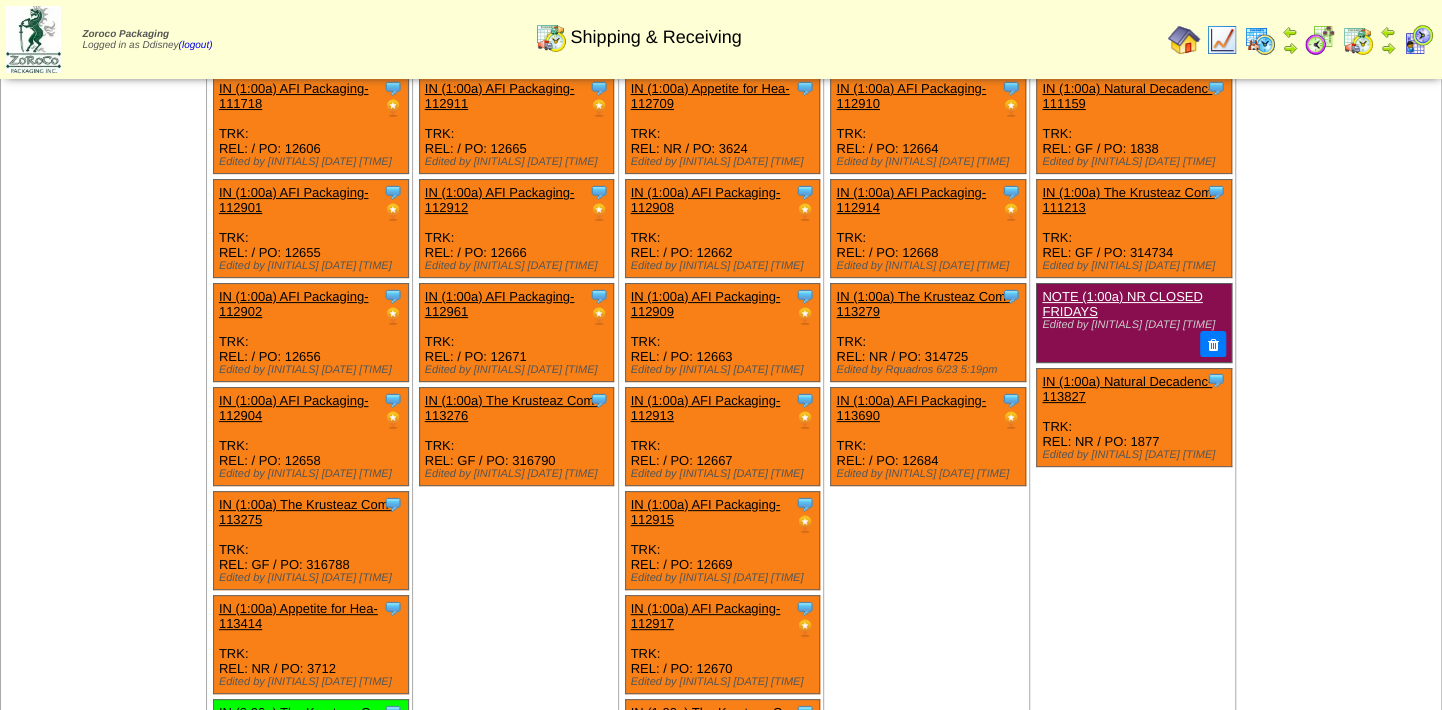 scroll, scrollTop: 181, scrollLeft: 0, axis: vertical 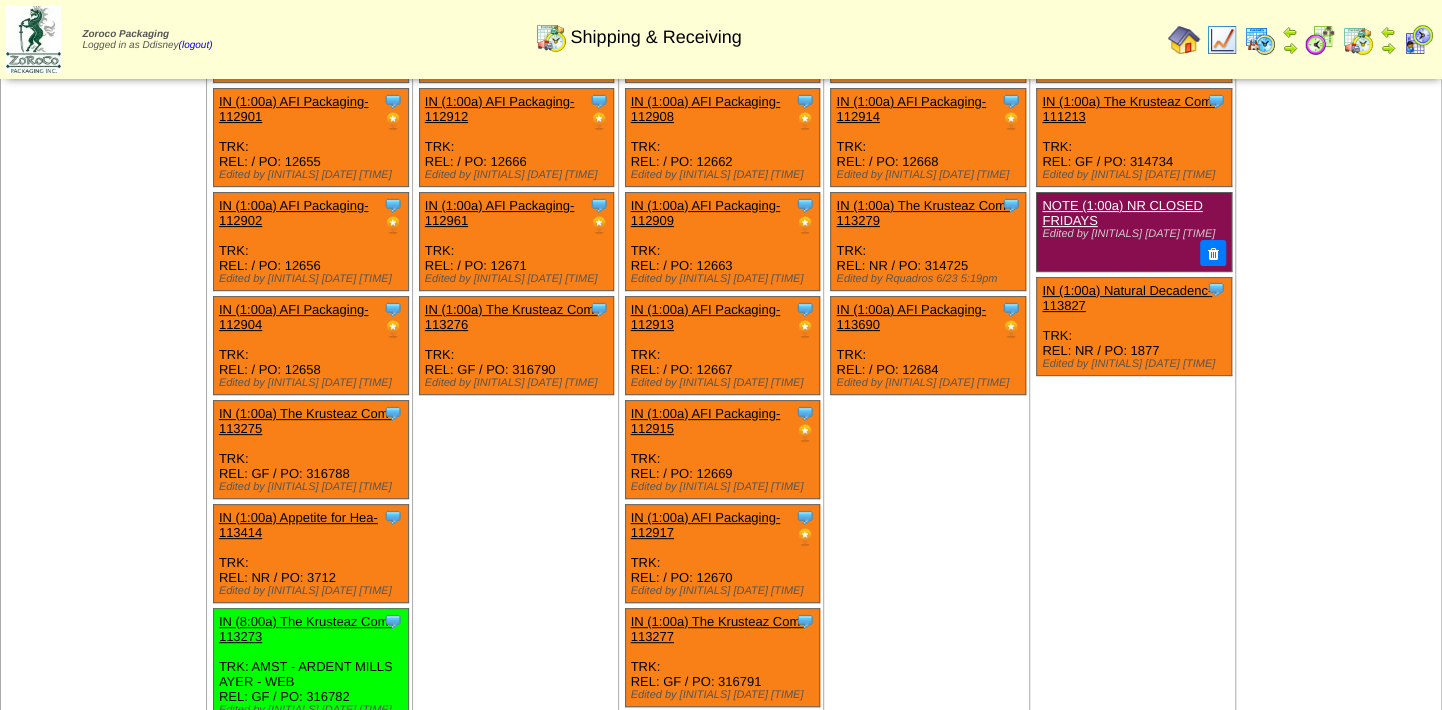 click on "[DATE]                        [+]
Print
Clone Item
IN
([TIME])
Natural Decadenc-[NUMBER]
Natural Decadence, LLC
ScheduleID: [NUMBER]" at bounding box center (1133, 489) 